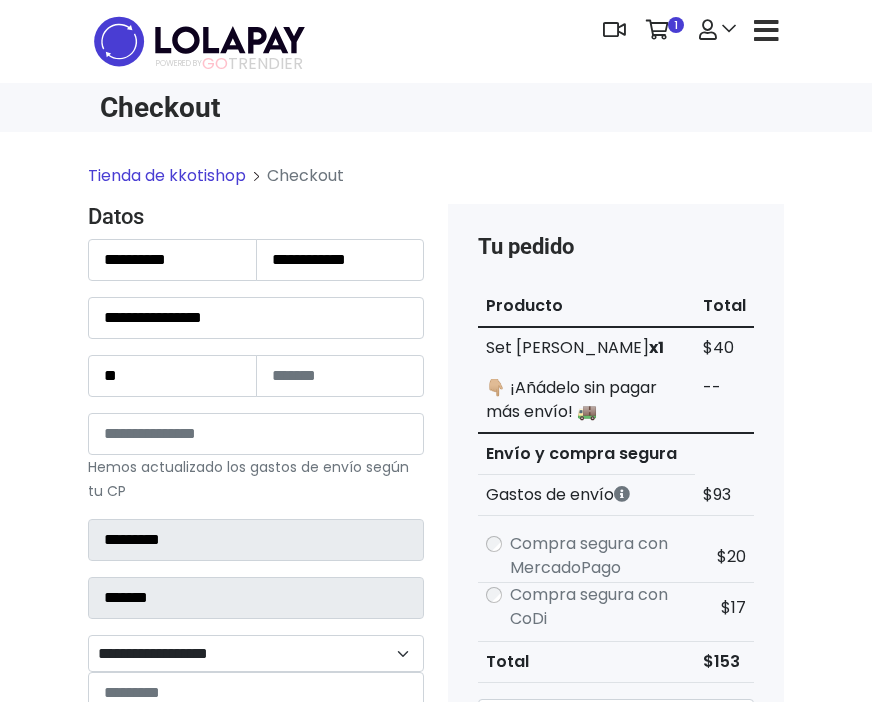 scroll, scrollTop: 300, scrollLeft: 0, axis: vertical 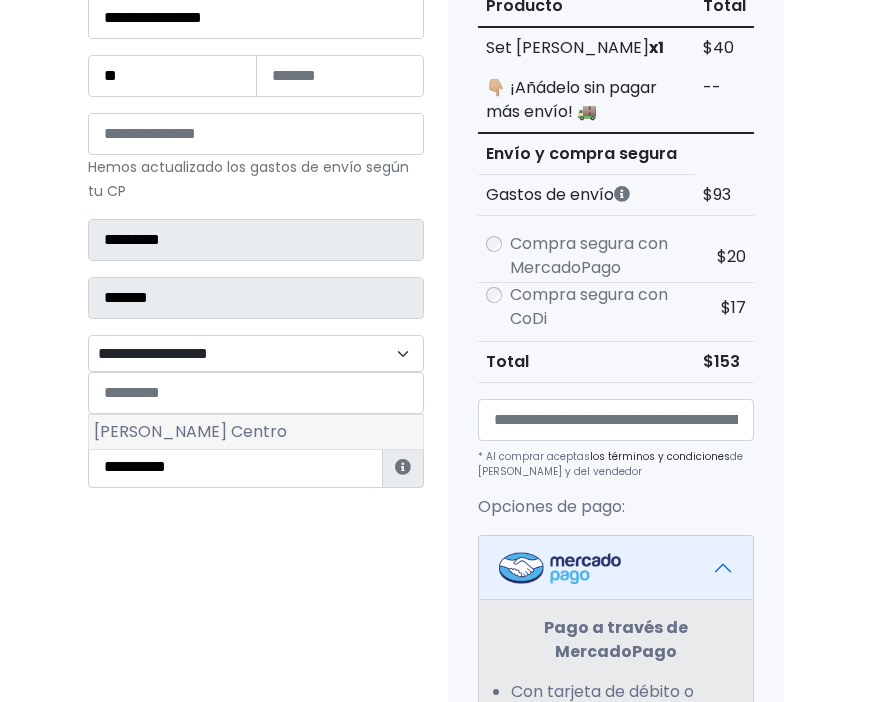 click on "José Mariano Jiménez Centro" at bounding box center [256, 432] 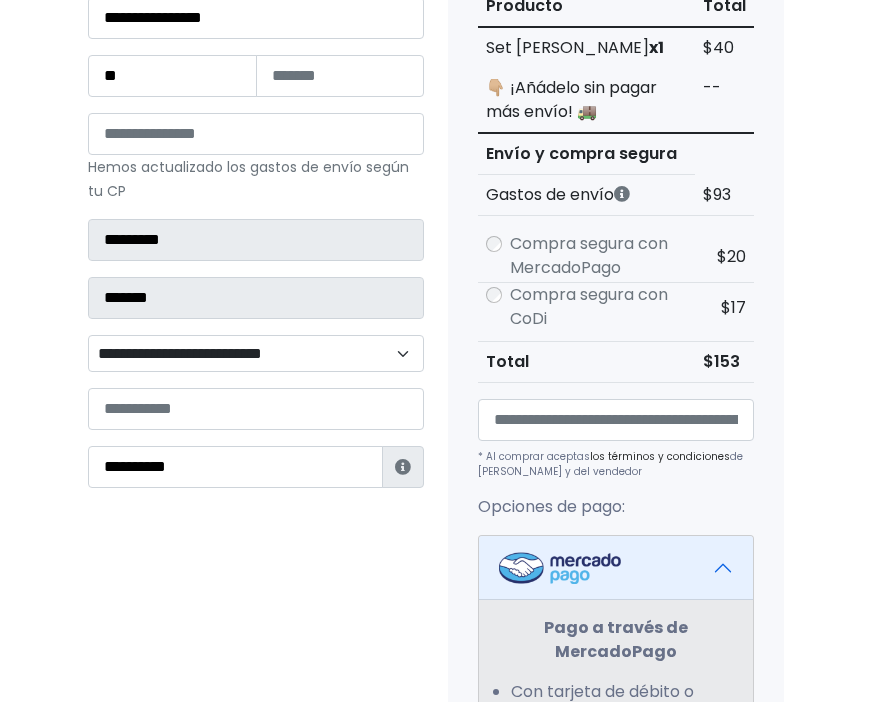 scroll, scrollTop: 100, scrollLeft: 0, axis: vertical 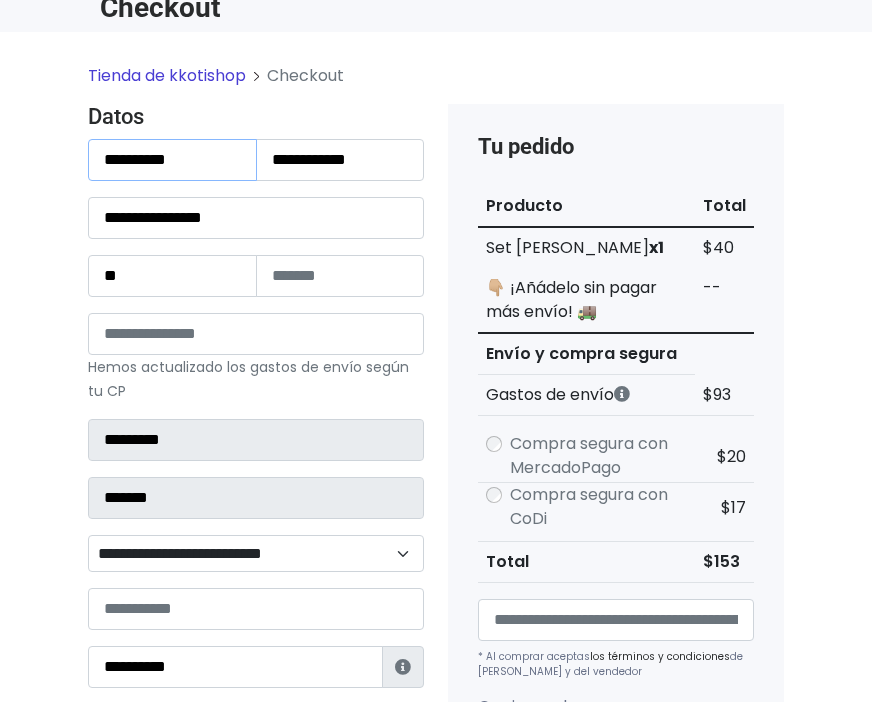 click on "**********" at bounding box center [172, 160] 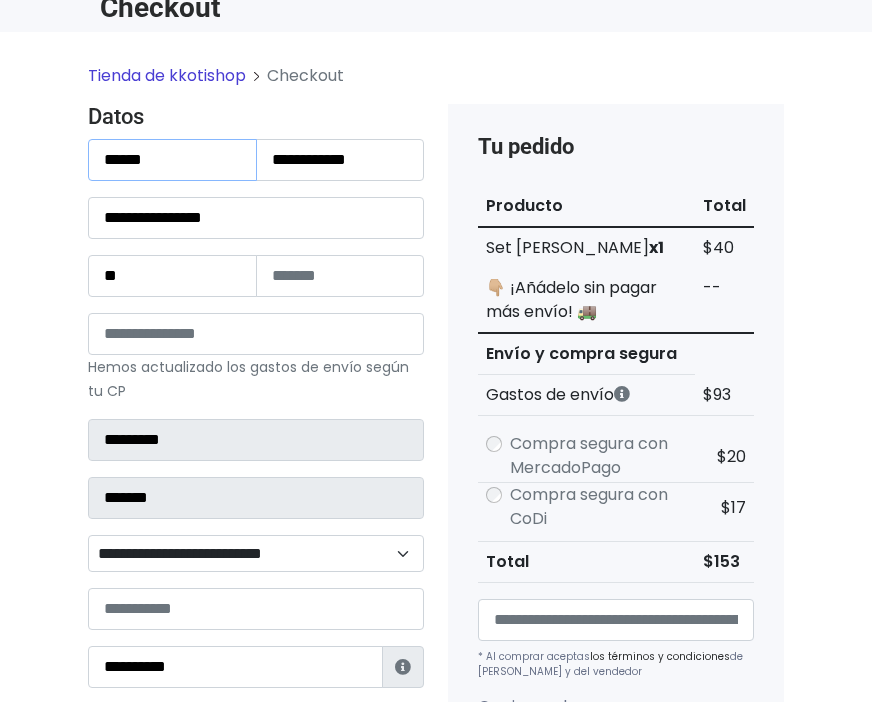 type on "******" 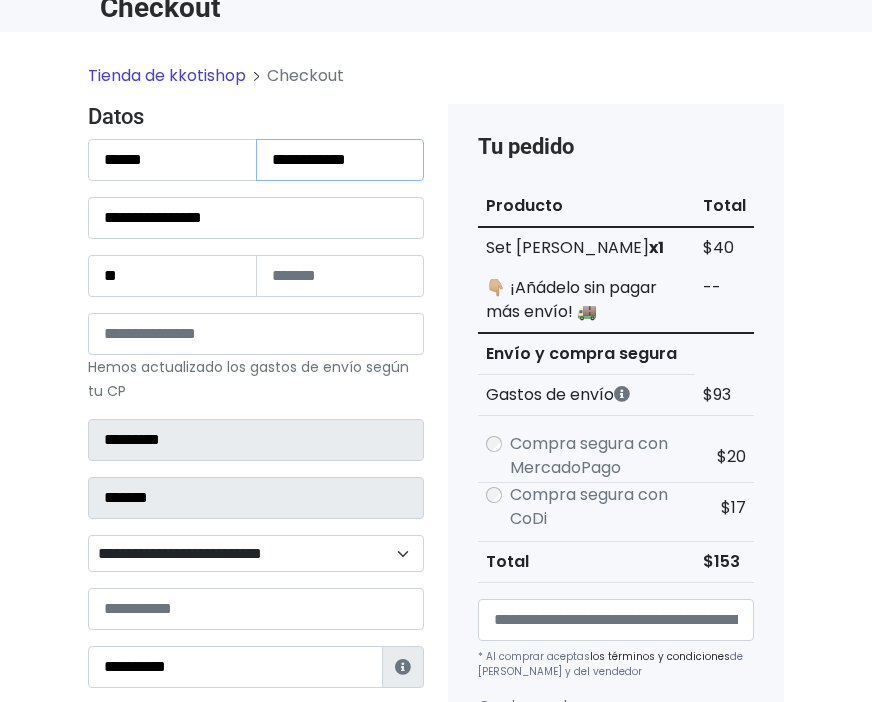 type on "*" 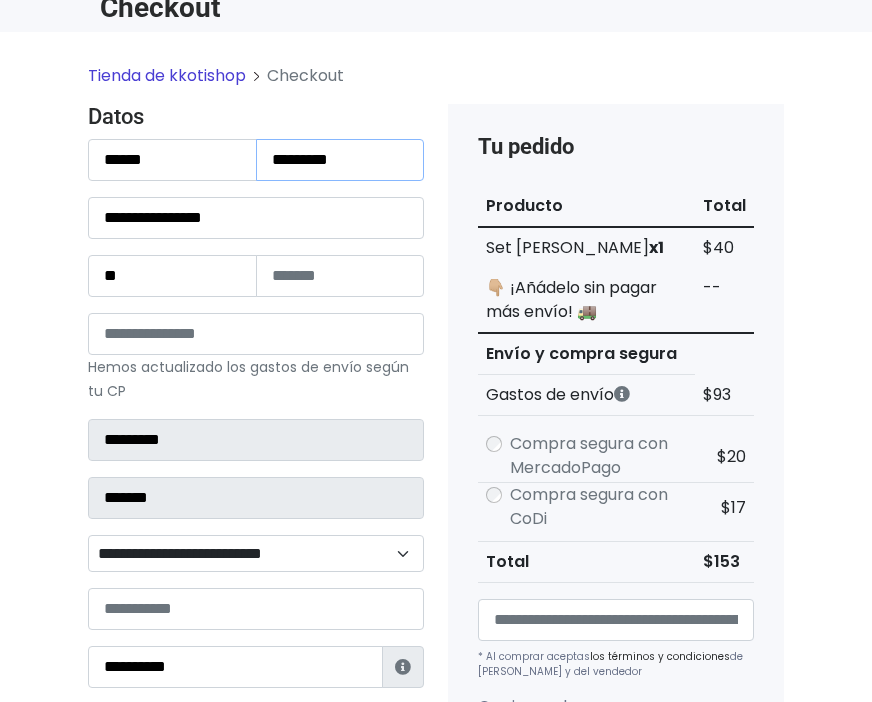 type on "*********" 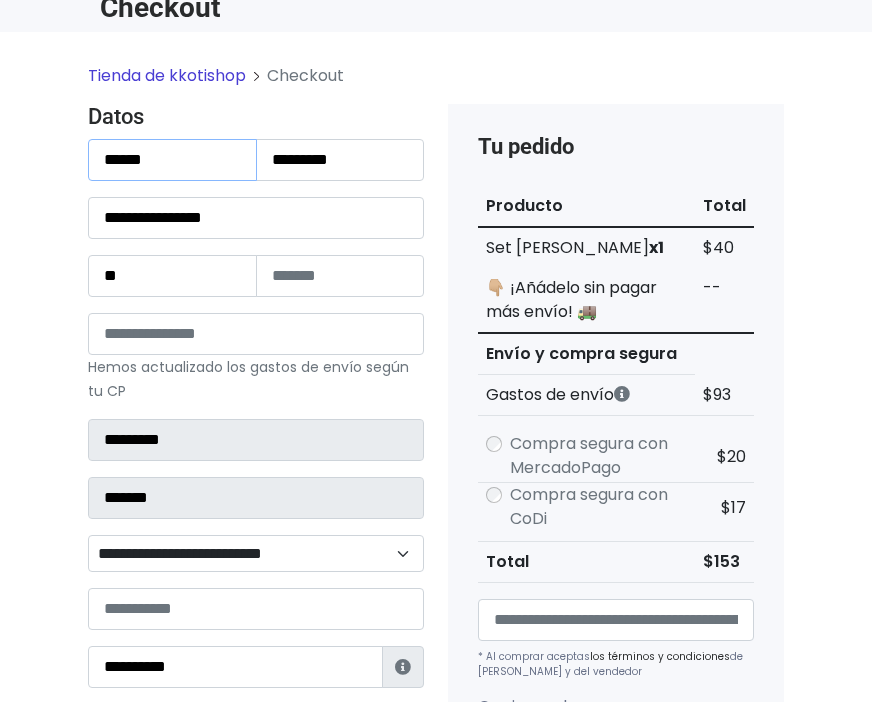 click on "**********" at bounding box center (256, 414) 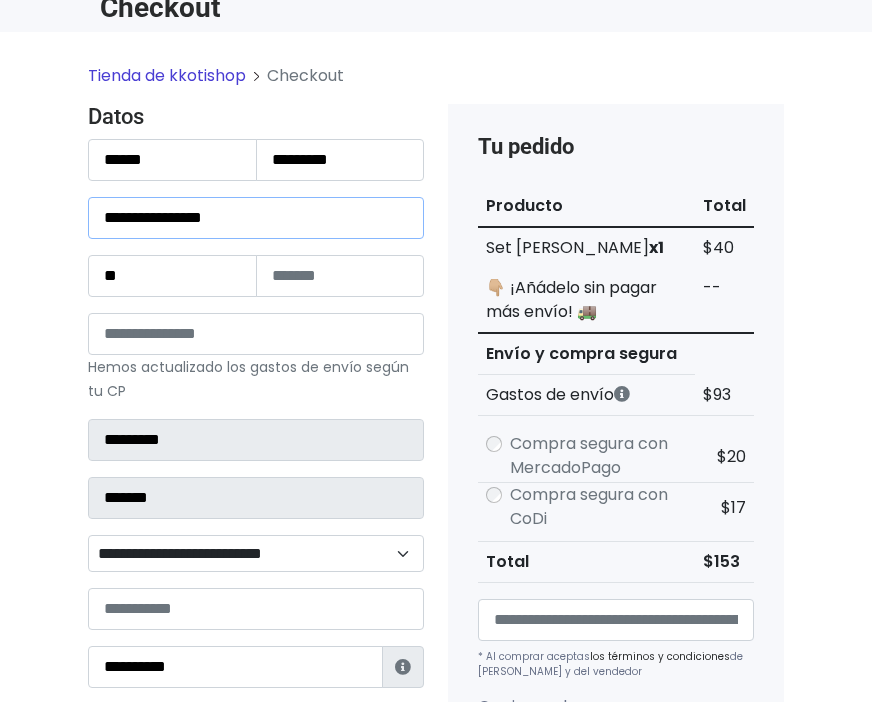click on "**********" at bounding box center [256, 218] 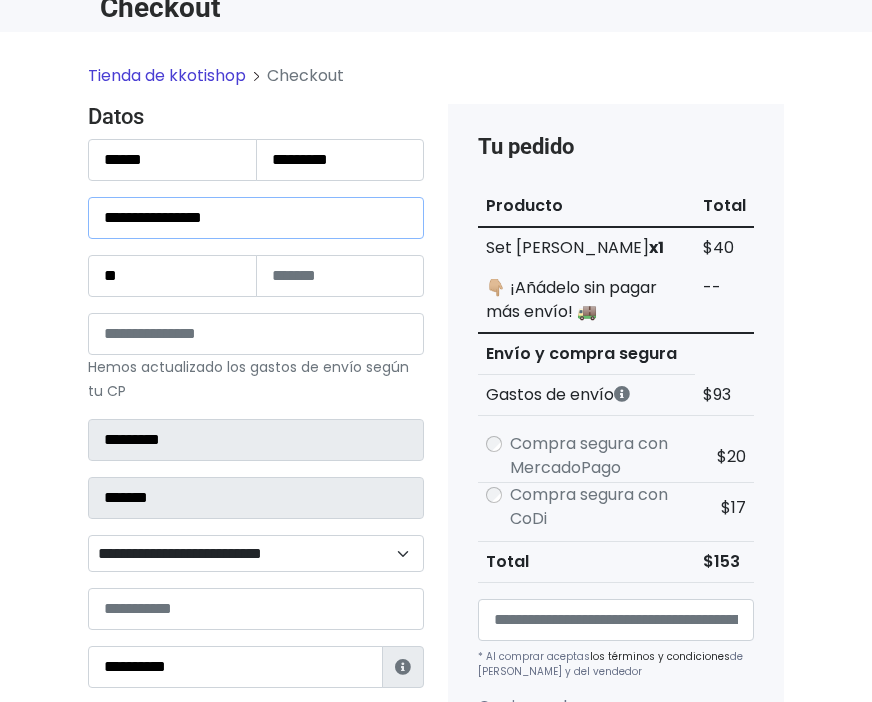 click on "**********" at bounding box center (256, 218) 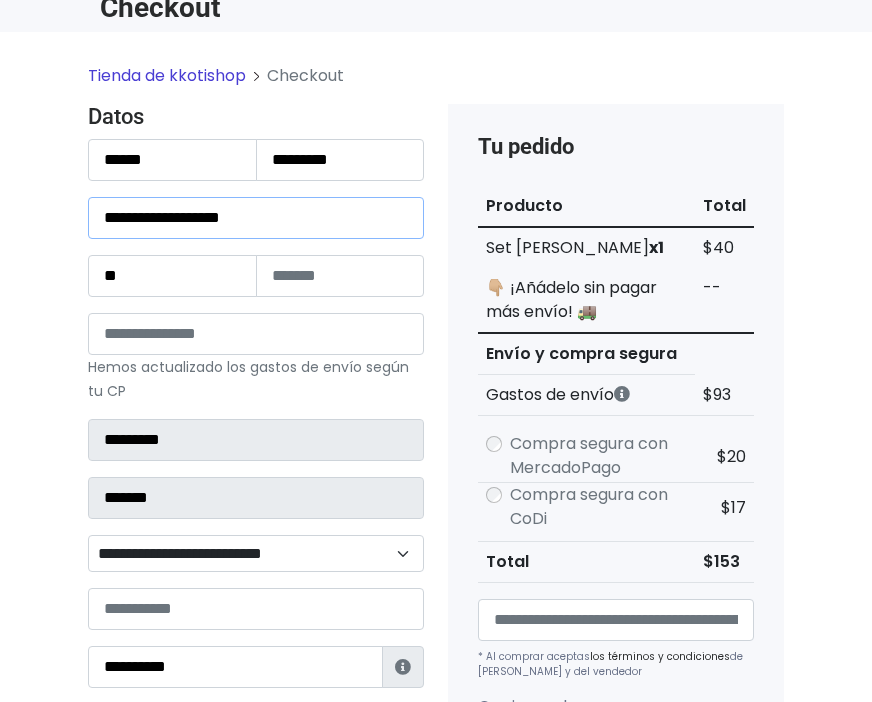 type on "**********" 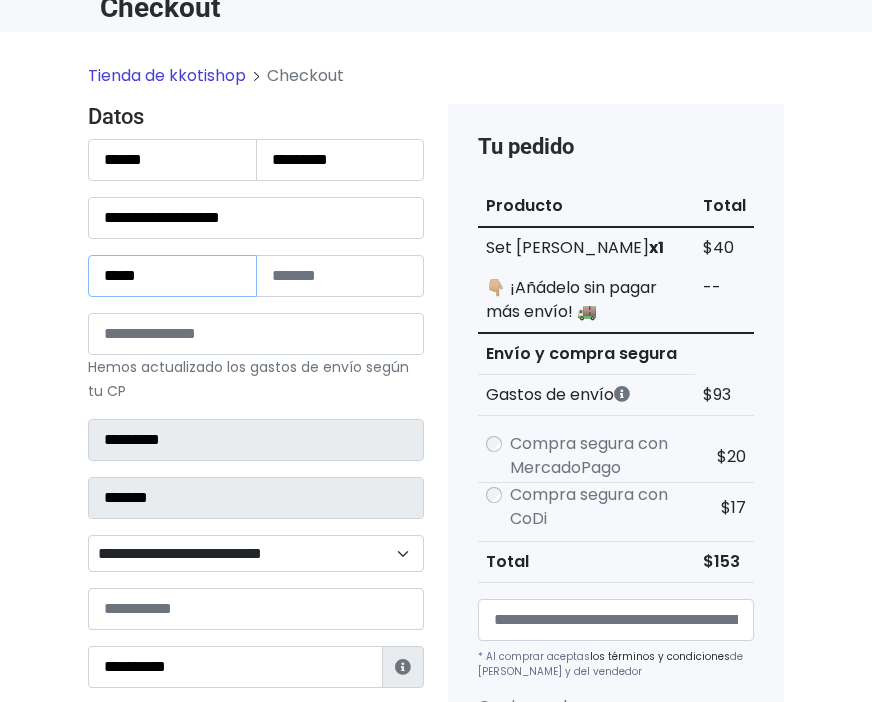 type on "*****" 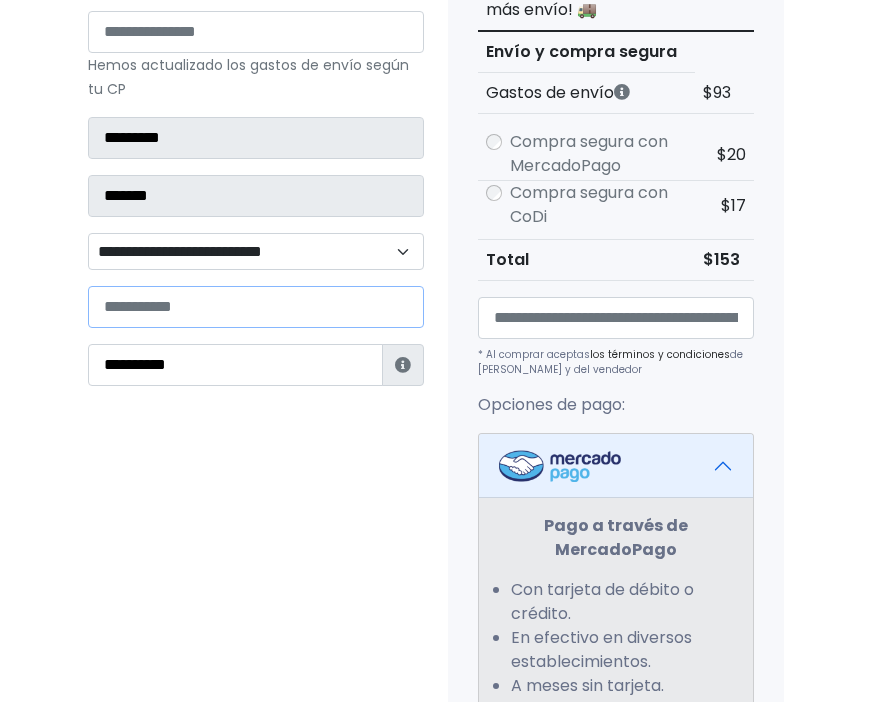 scroll, scrollTop: 400, scrollLeft: 0, axis: vertical 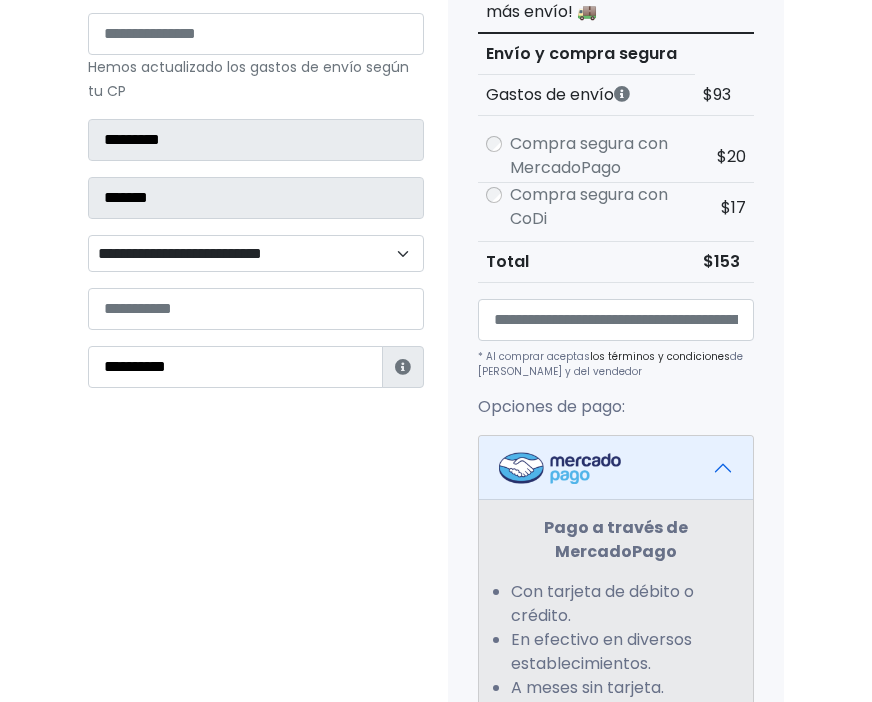 click on "**********" at bounding box center [256, 114] 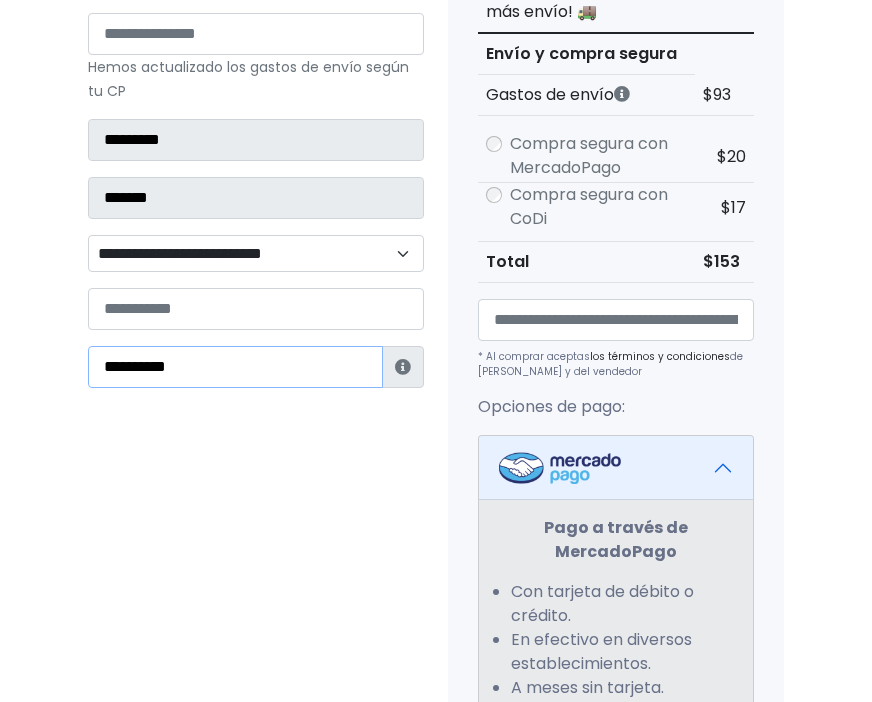 click on "**********" at bounding box center (235, 367) 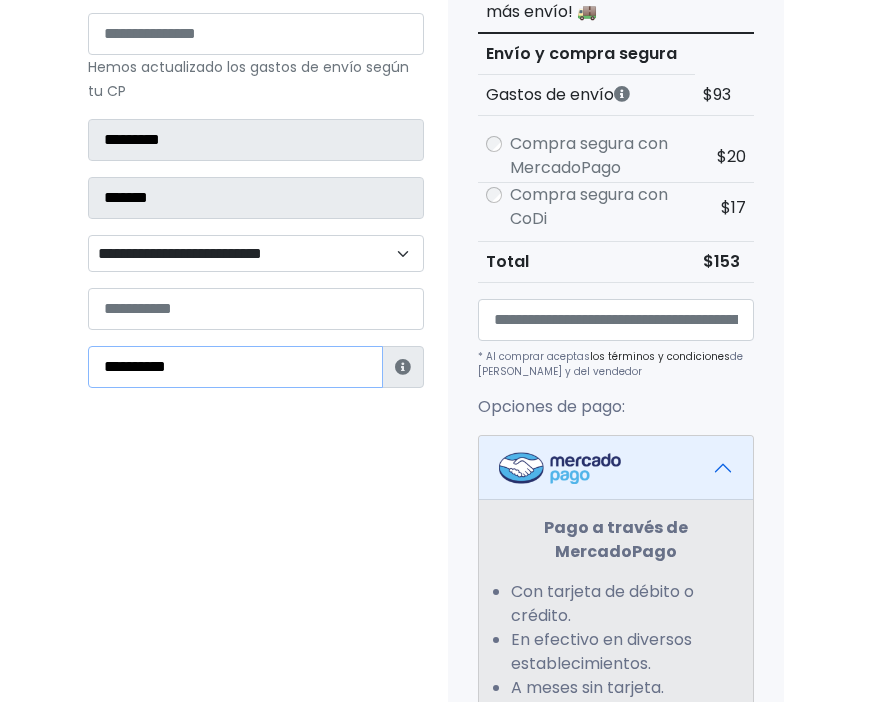 drag, startPoint x: 133, startPoint y: 360, endPoint x: 220, endPoint y: 379, distance: 89.050545 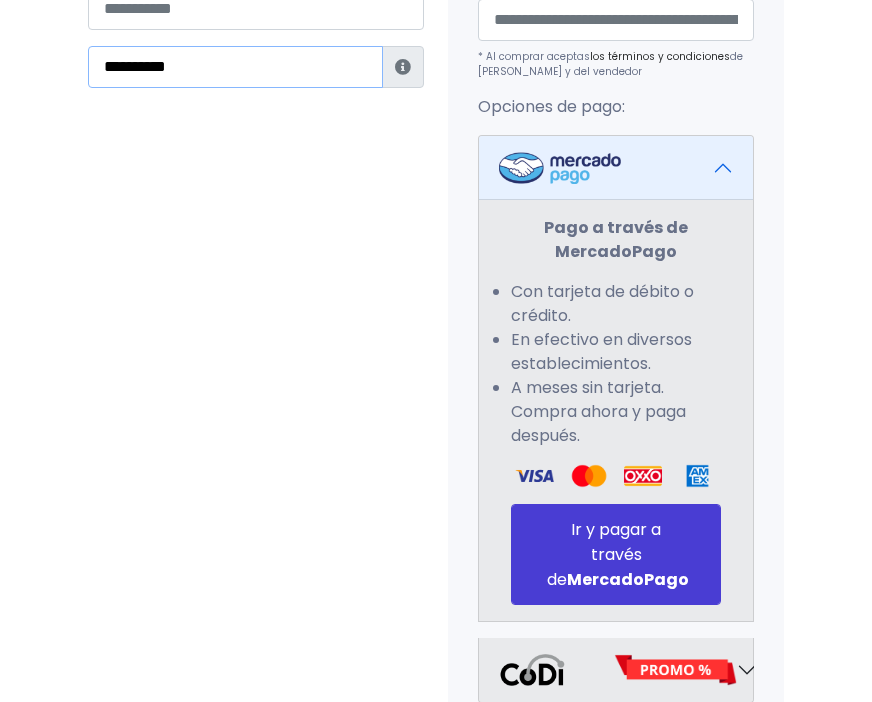 scroll, scrollTop: 300, scrollLeft: 0, axis: vertical 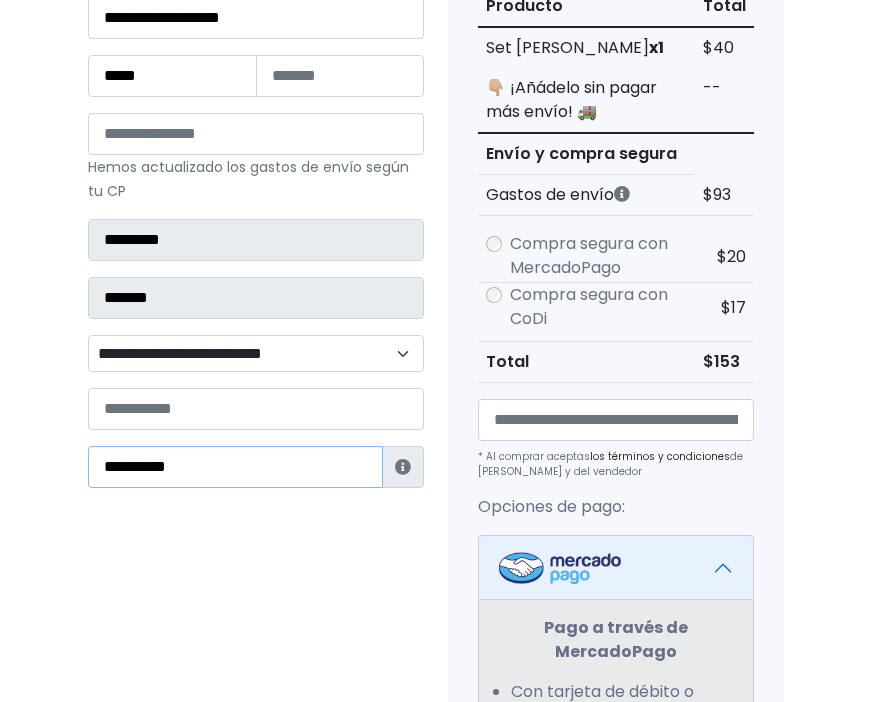 type on "**********" 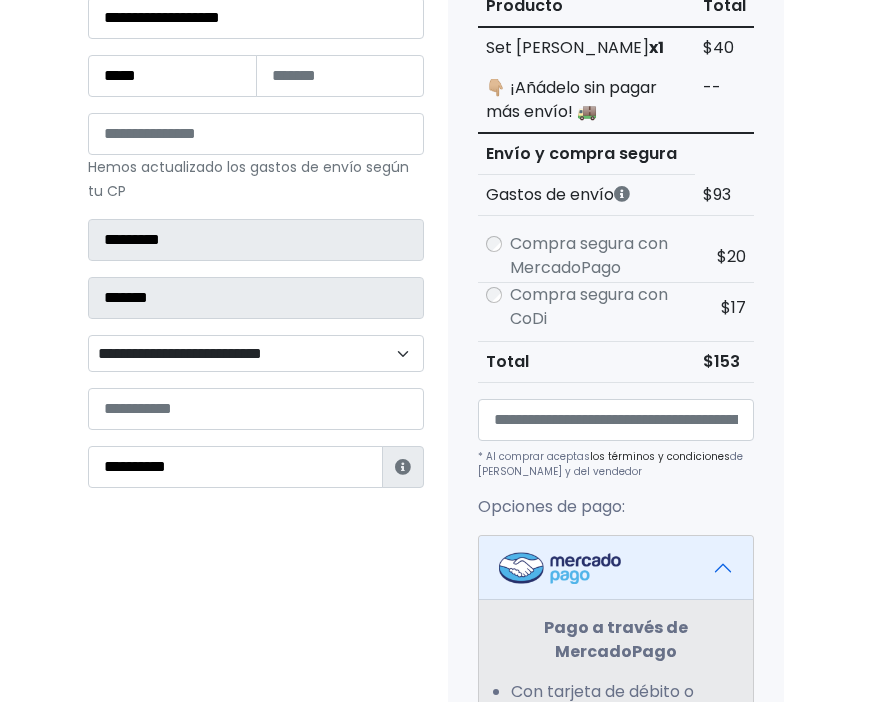 click on "* Al comprar aceptas  los términos y condiciones  de Lolapay y del vendedor" at bounding box center (616, 464) 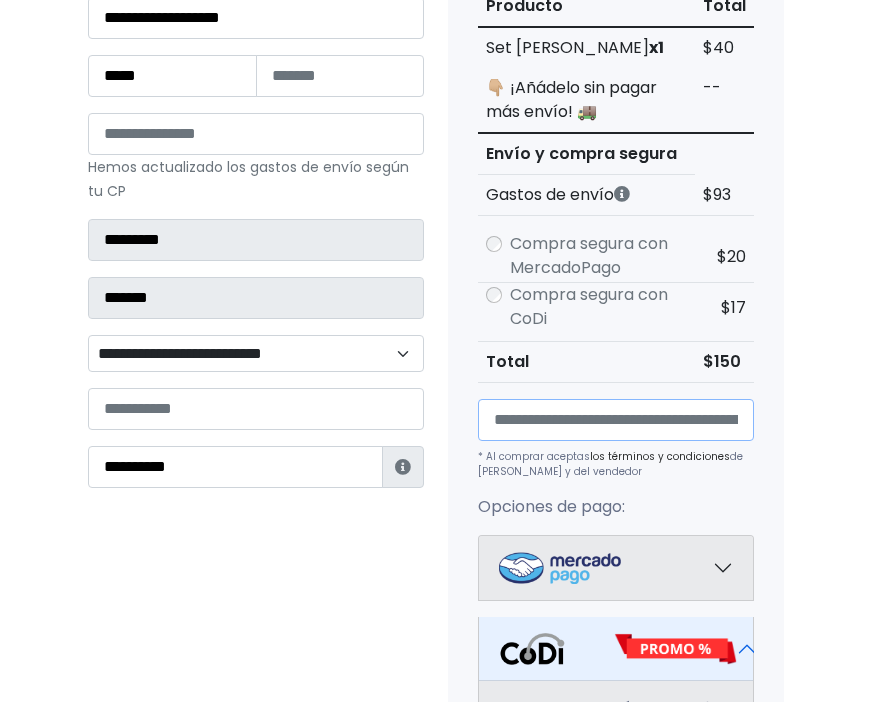 click at bounding box center [616, 420] 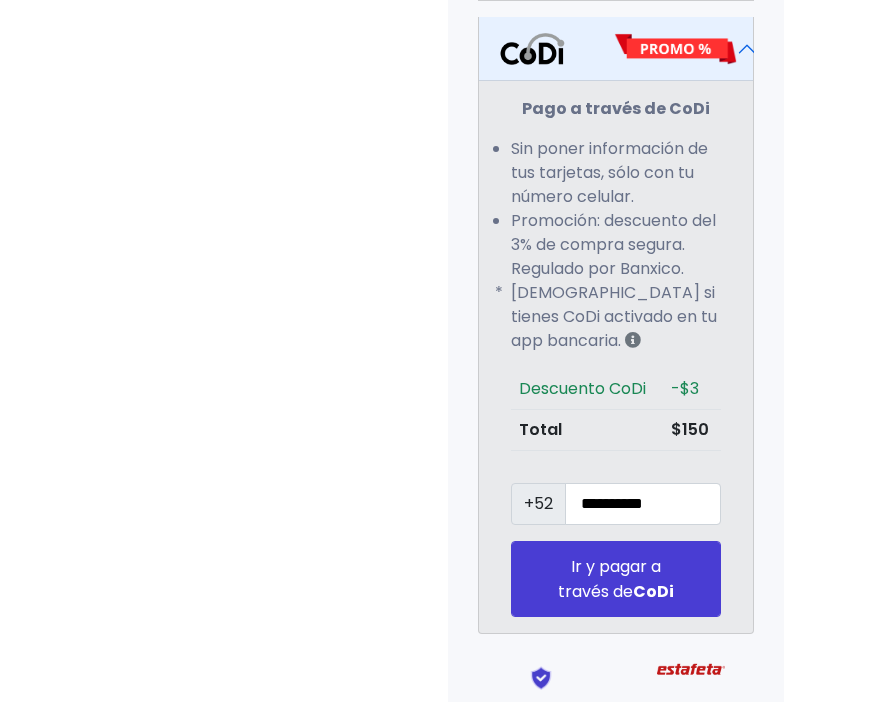 scroll, scrollTop: 1000, scrollLeft: 0, axis: vertical 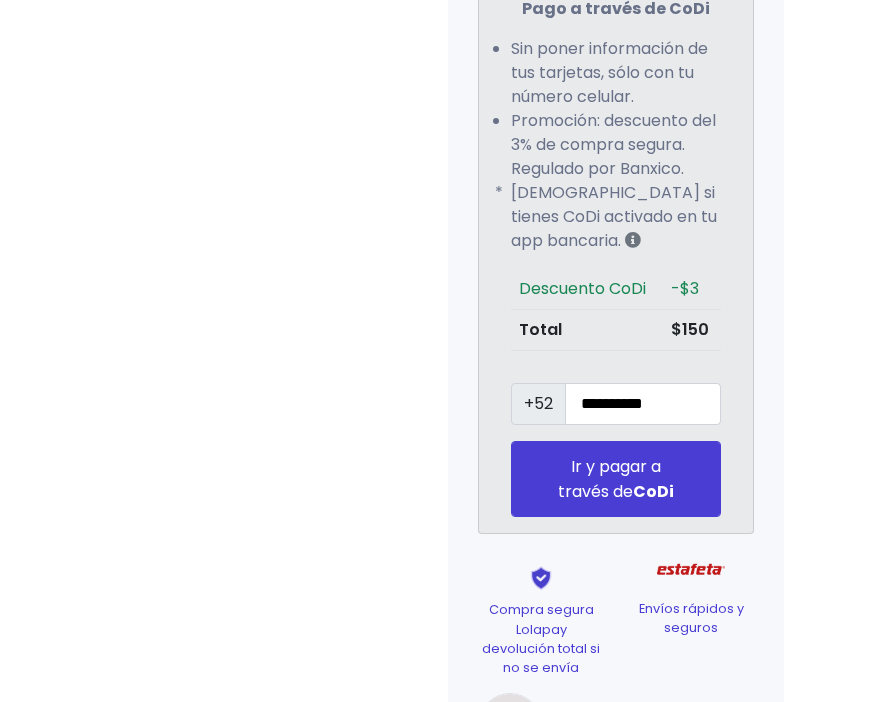 click on "Datos
Información de Estafeta
Este CP es Ocurre Forzoso para Estafeta , por lo tanto es  responsabilidad del comprador hacer seguimiento del pedido y recogerlo en sucursal . No se hace devolución del costo de envío si el pedido regresa a remitente.
📦 ¿Dónde lo tengo que recoger?
Con tu número de seguimiento podrás ingresar al sitio de Estafeta para rastrearlo, una vez en sucursal se indicará la dirección exacta de recolección. Será una sucursal cercana a tu domicilio.
📦 ¿Cómo obtengo mi número de seguimiento?
Después de tu compra te llegará un correo con el número de seguimiento y link Estafeta.
📦 ¿Cómo sé cuándo llegará?
Cerrar" at bounding box center [256, 3] 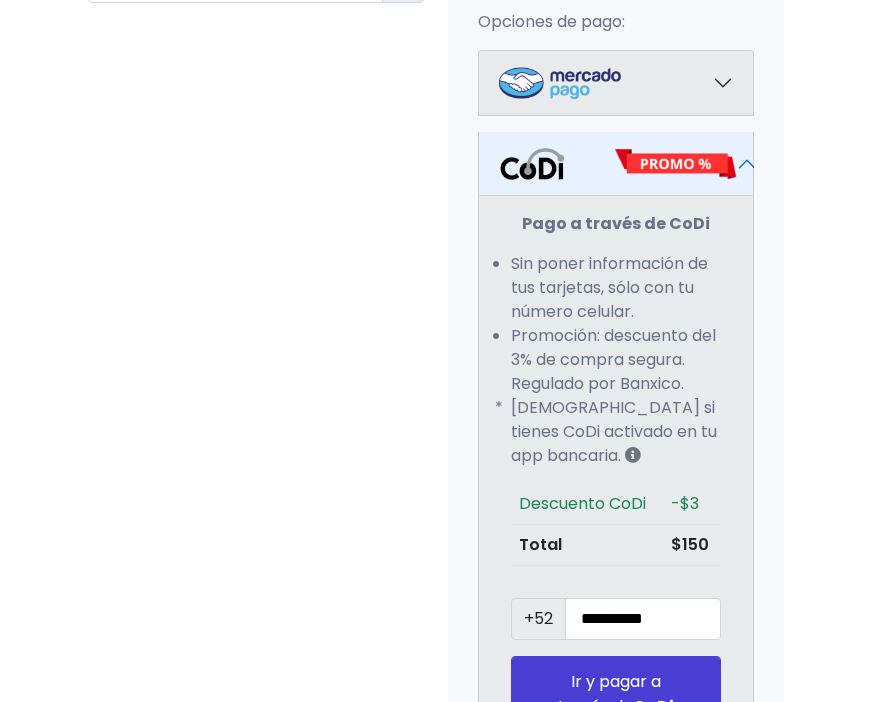 scroll, scrollTop: 700, scrollLeft: 0, axis: vertical 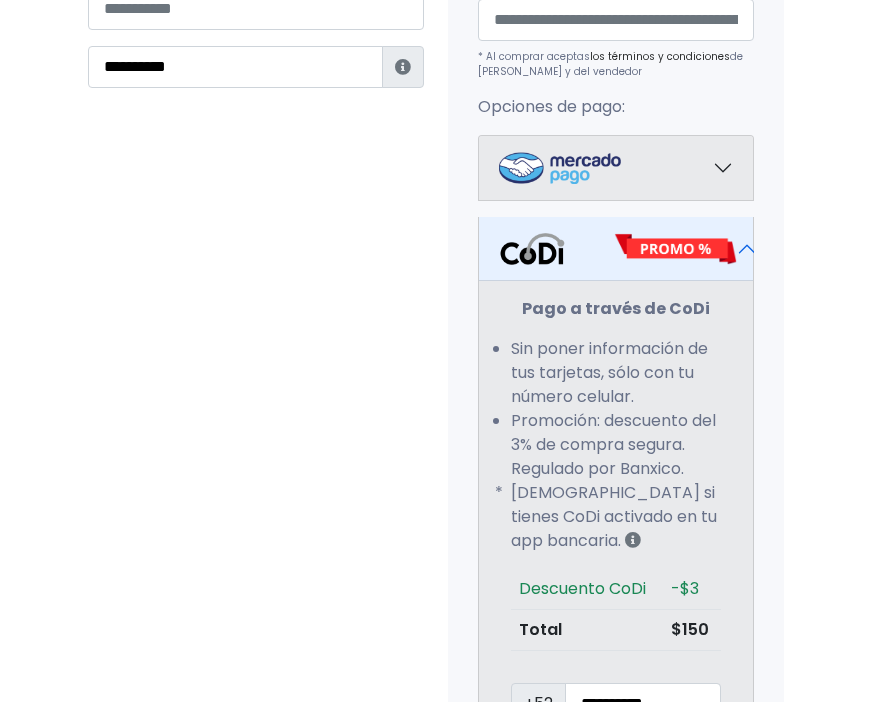 click at bounding box center (616, 168) 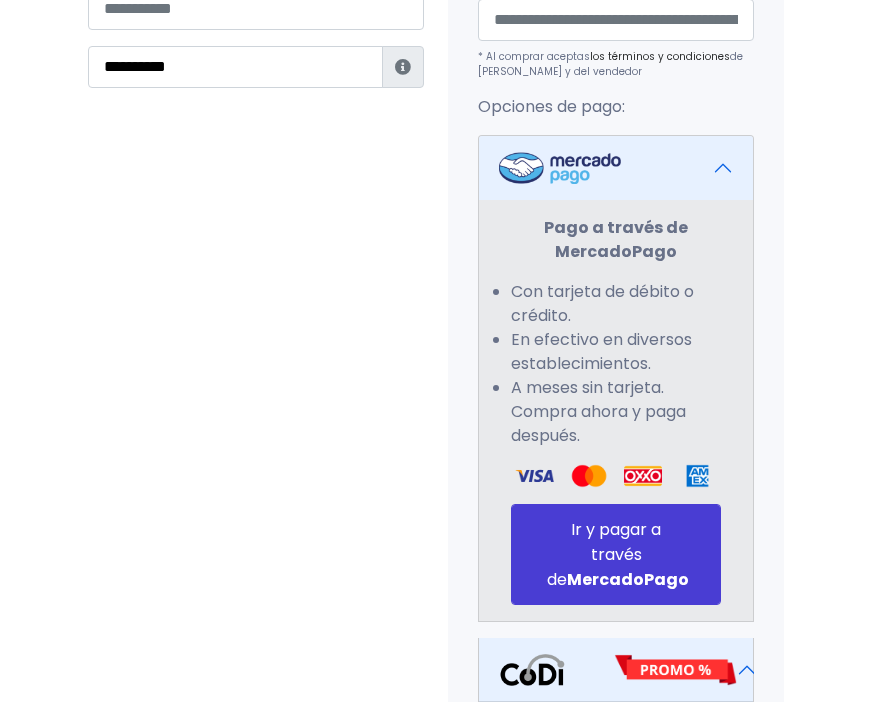 click at bounding box center (616, 168) 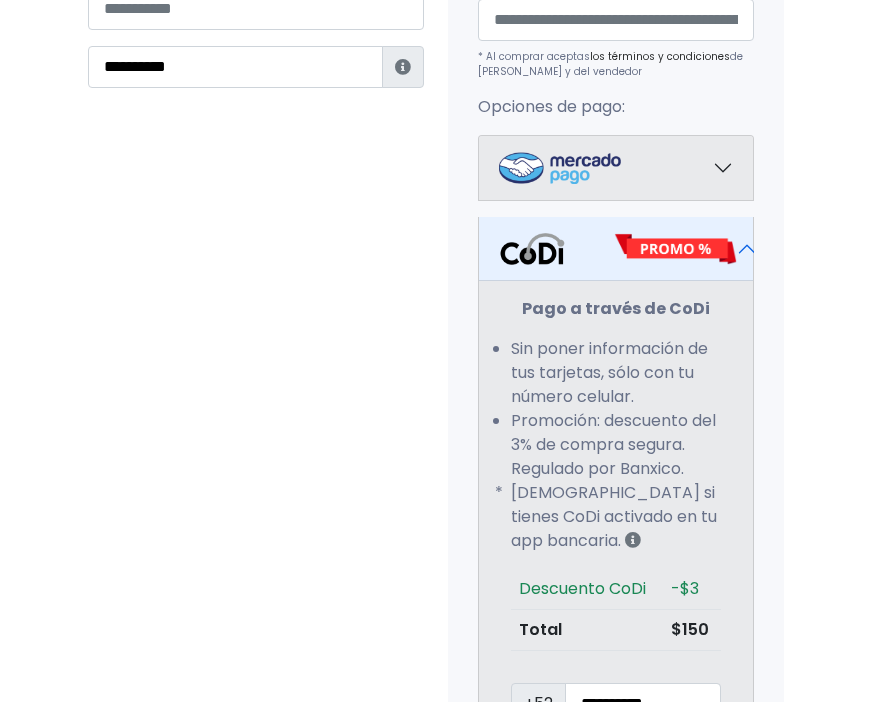 click at bounding box center [616, 168] 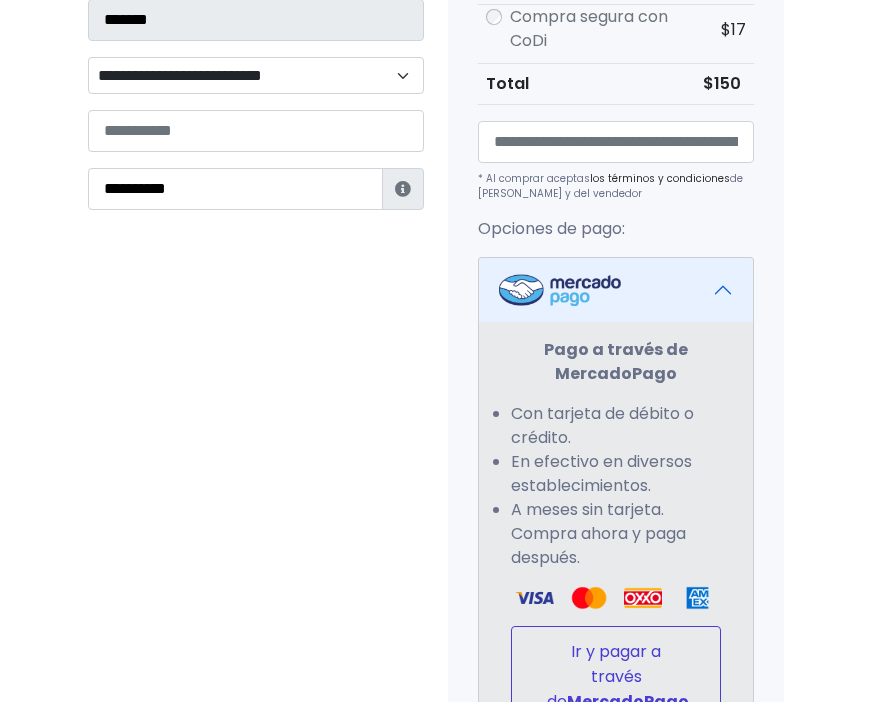 scroll, scrollTop: 400, scrollLeft: 0, axis: vertical 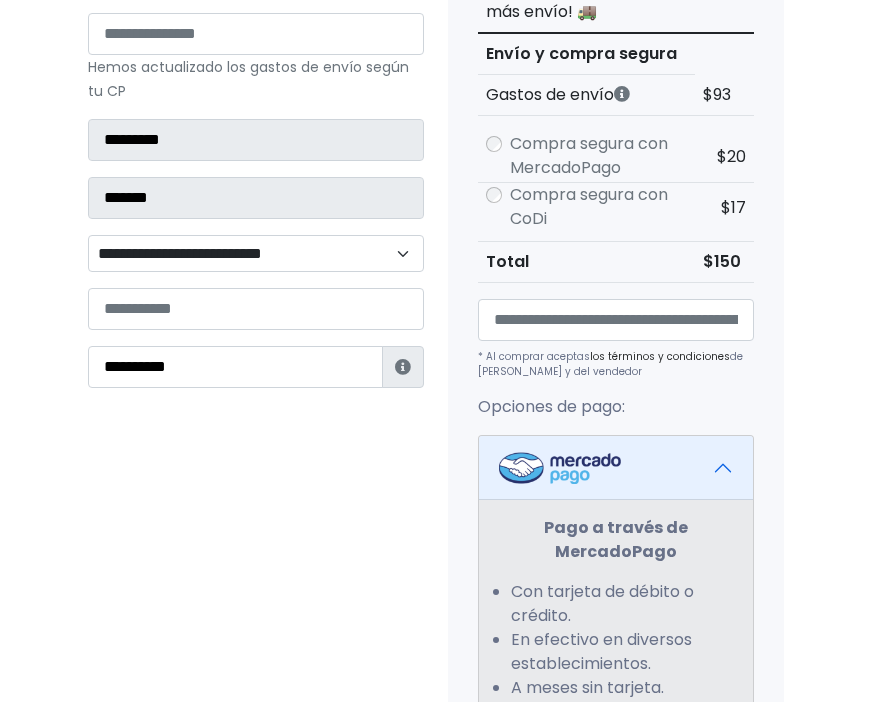 click on "Compra segura con MercadoPago" at bounding box center (598, 156) 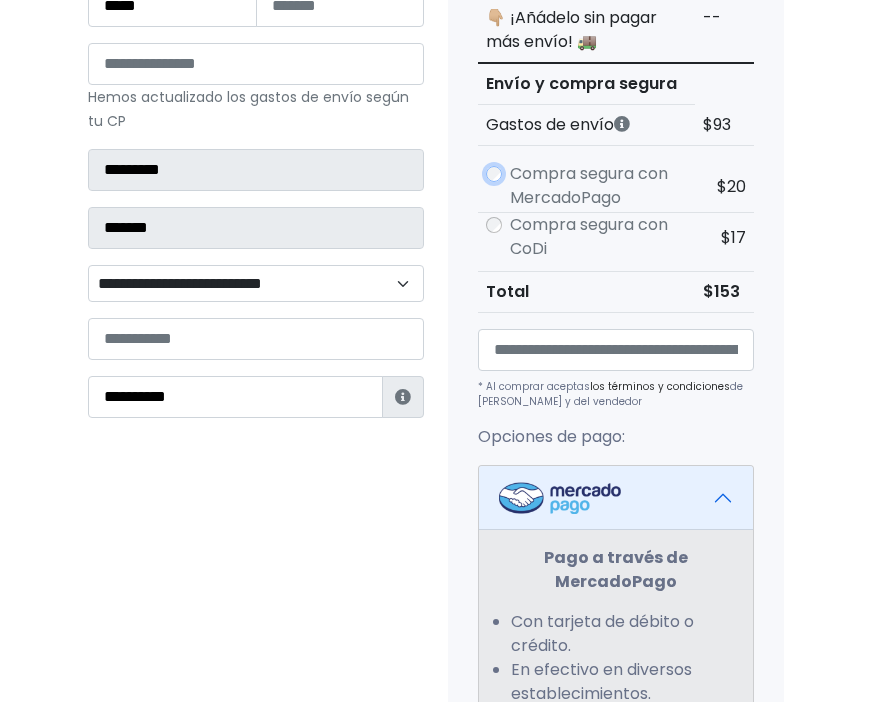 scroll, scrollTop: 368, scrollLeft: 0, axis: vertical 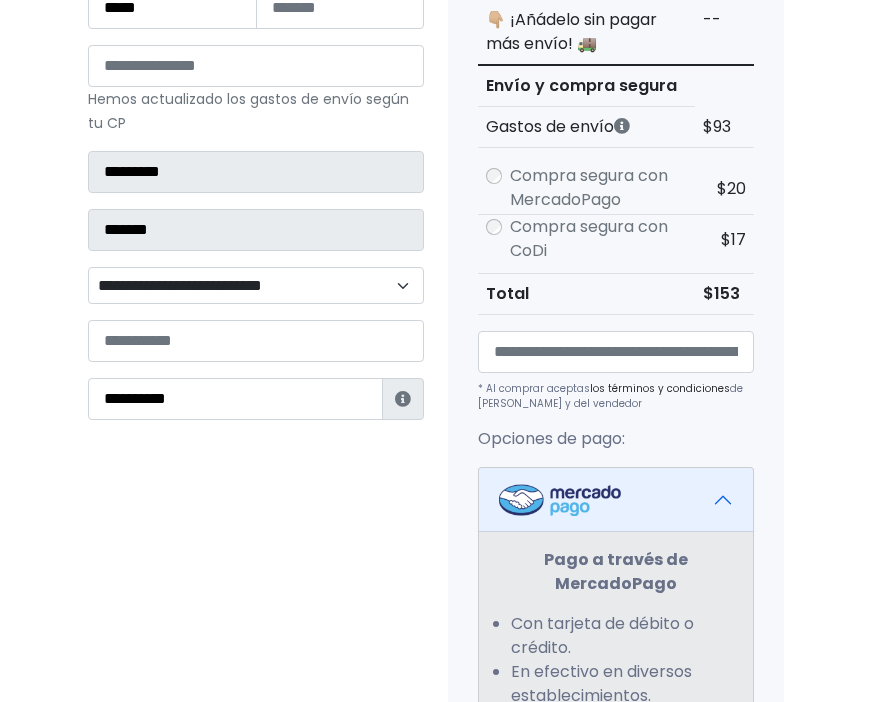 click on "Compra segura con CoDi" at bounding box center (598, 239) 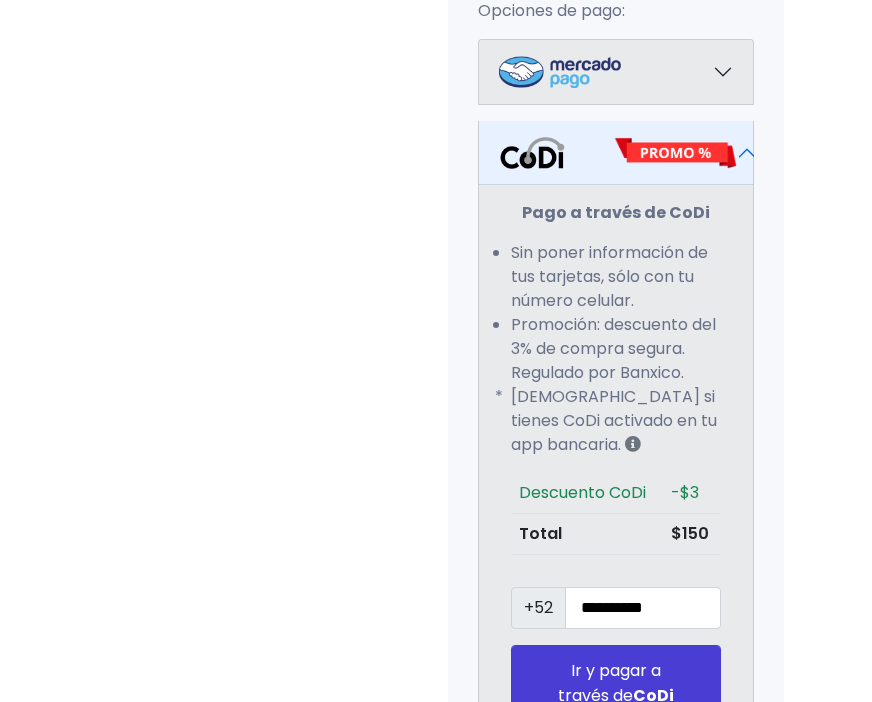 scroll, scrollTop: 968, scrollLeft: 0, axis: vertical 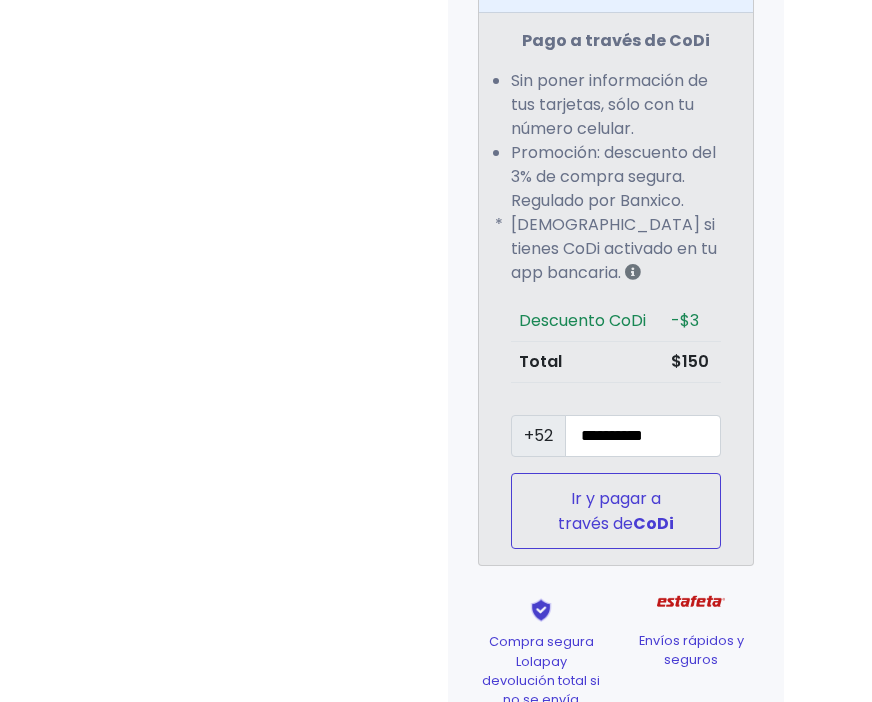 click on "Ir y pagar a través de  CoDi" at bounding box center [616, 511] 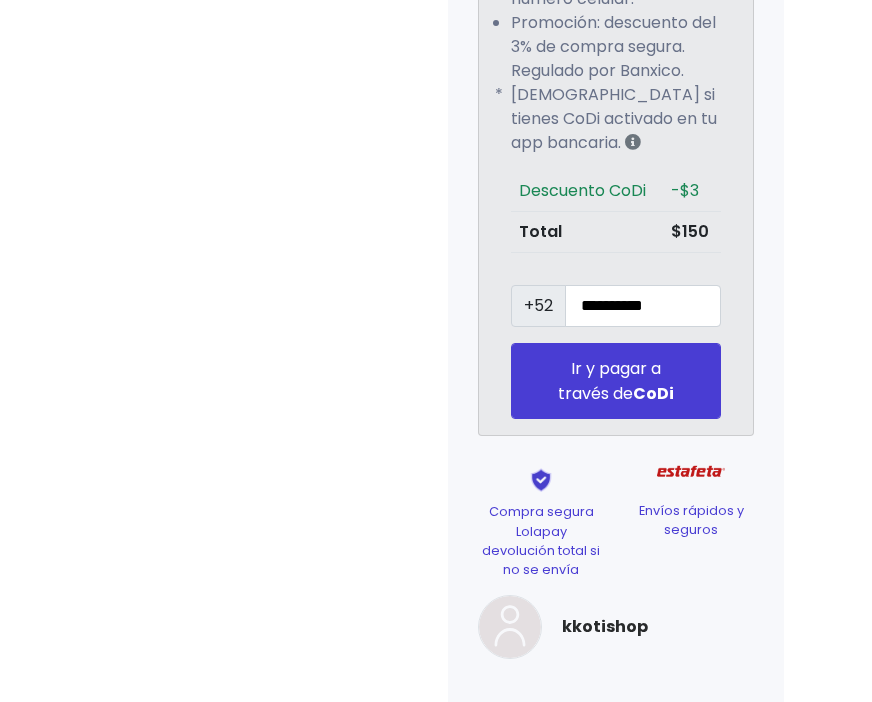 scroll, scrollTop: 1100, scrollLeft: 0, axis: vertical 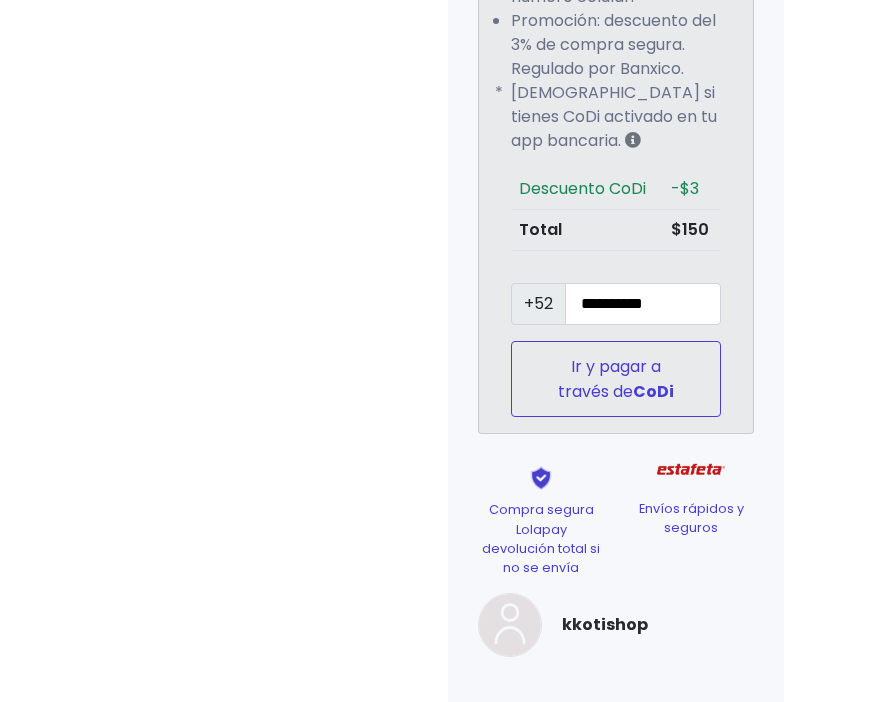 click on "Ir y pagar a través de  CoDi" at bounding box center (616, 379) 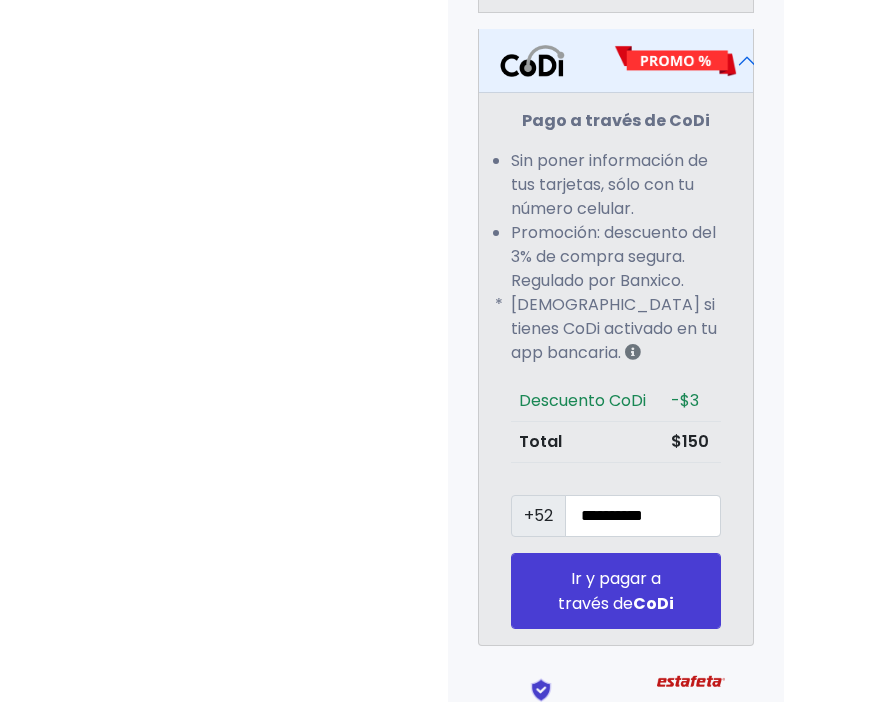 scroll, scrollTop: 1100, scrollLeft: 0, axis: vertical 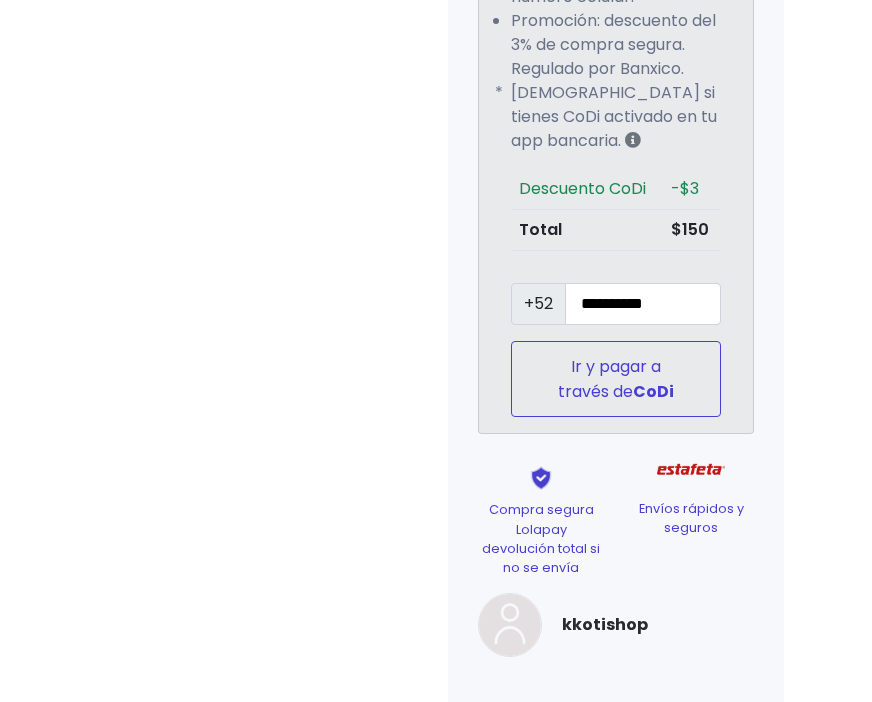 click on "Ir y pagar a través de  CoDi" at bounding box center (616, 379) 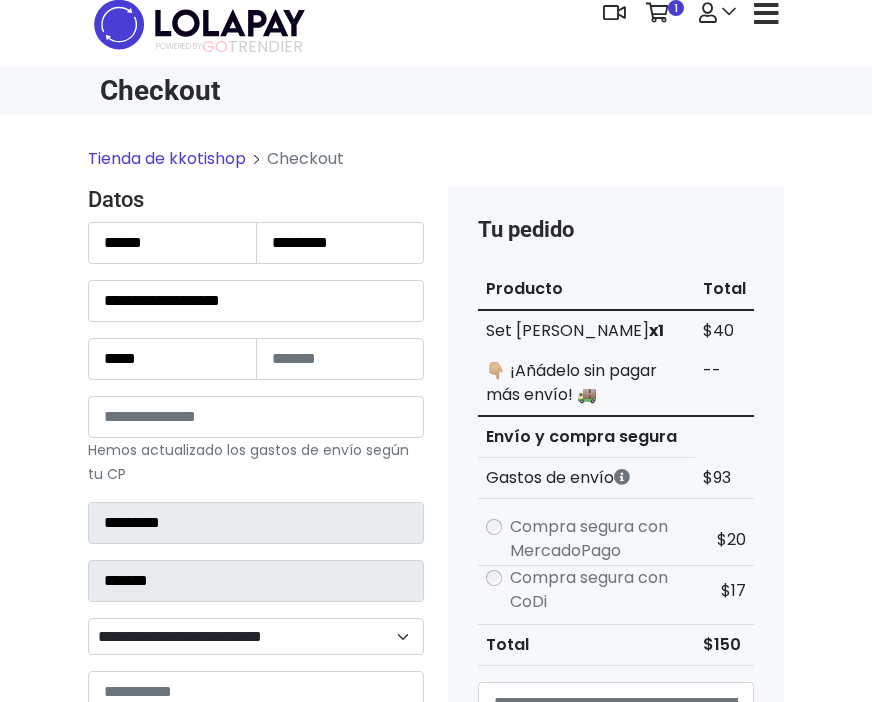 scroll, scrollTop: 0, scrollLeft: 0, axis: both 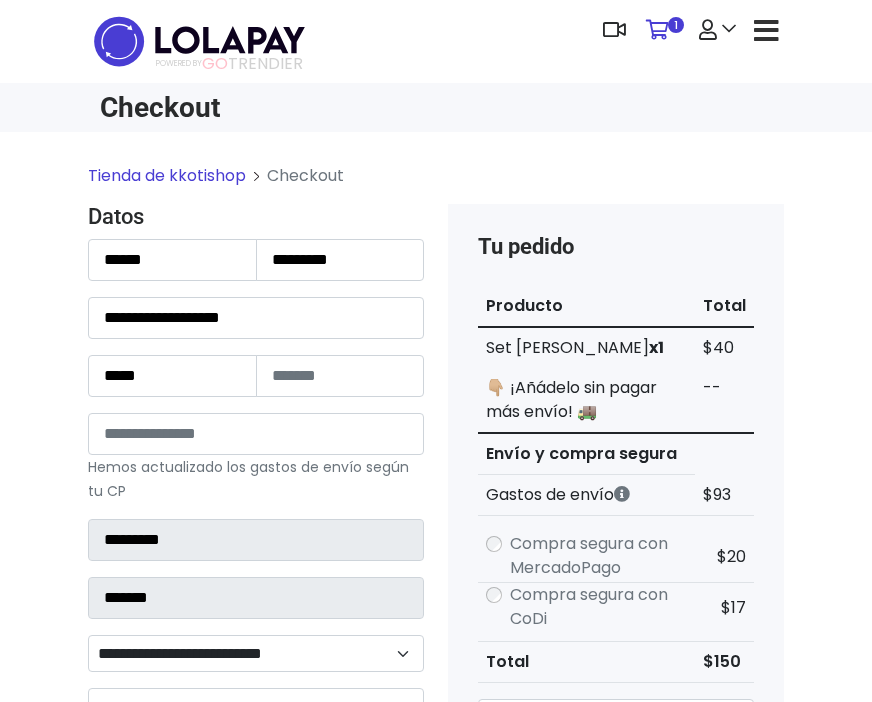 click at bounding box center (657, 30) 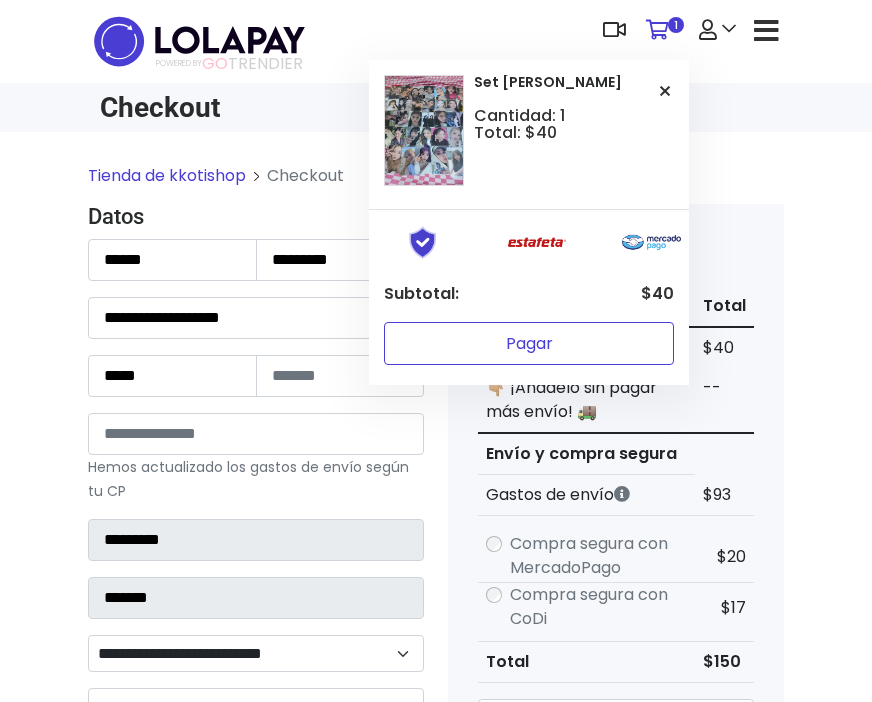 click on "Pagar" at bounding box center (529, 343) 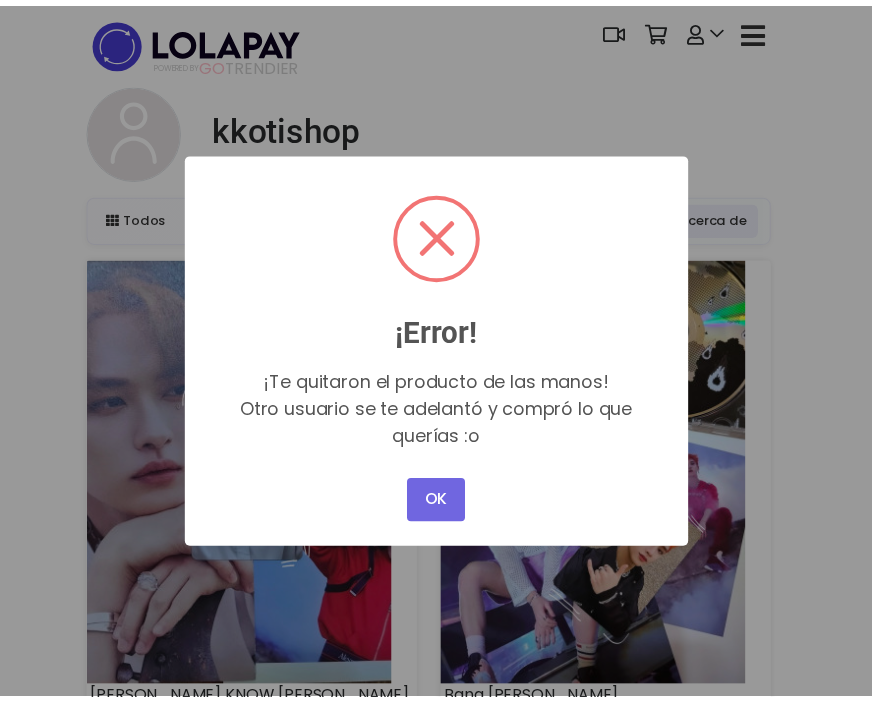 scroll, scrollTop: 0, scrollLeft: 0, axis: both 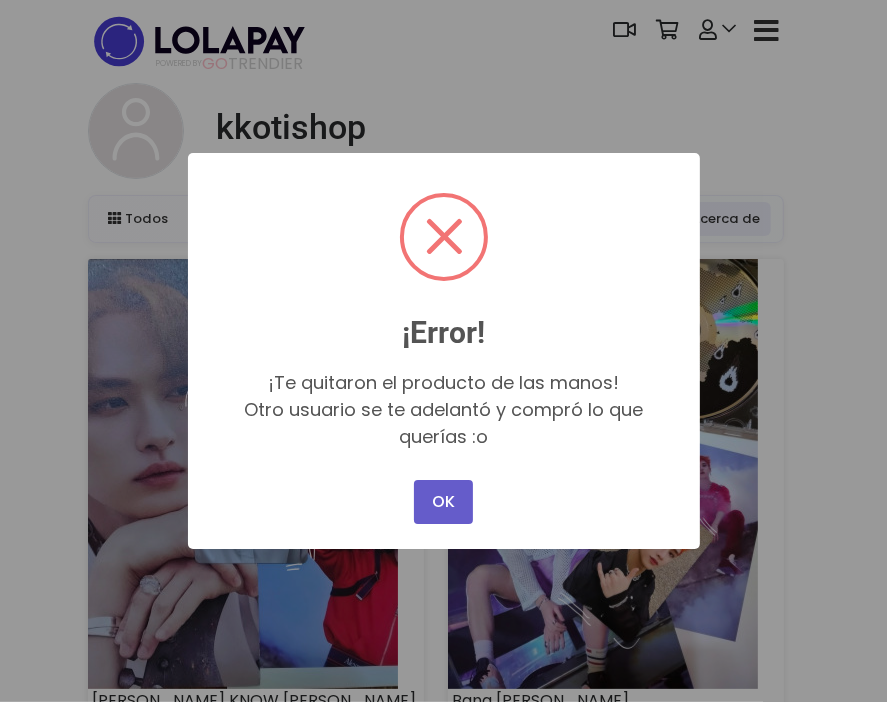 click on "OK" at bounding box center [443, 502] 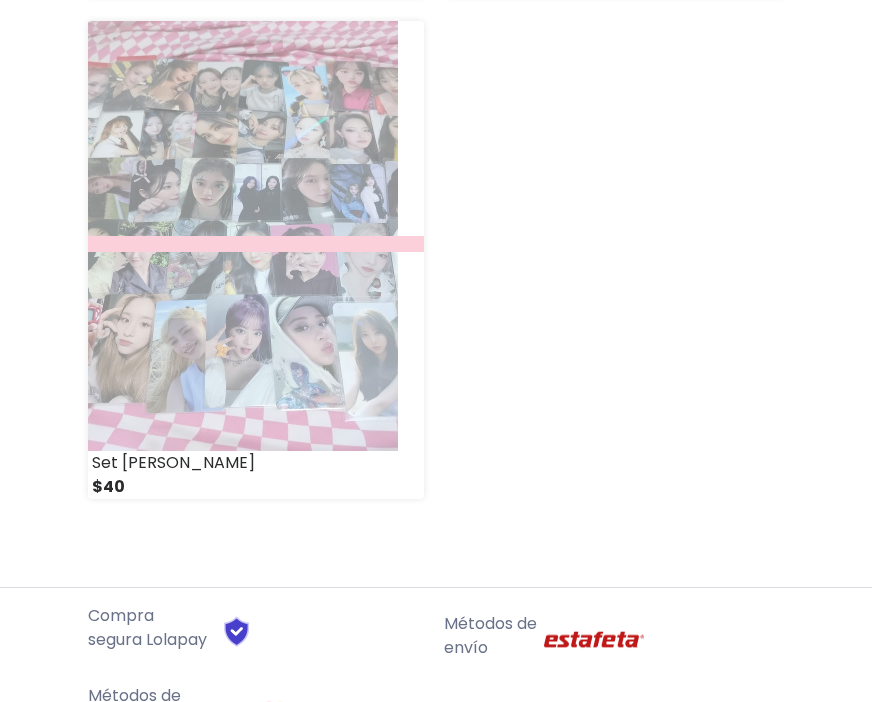 scroll, scrollTop: 900, scrollLeft: 0, axis: vertical 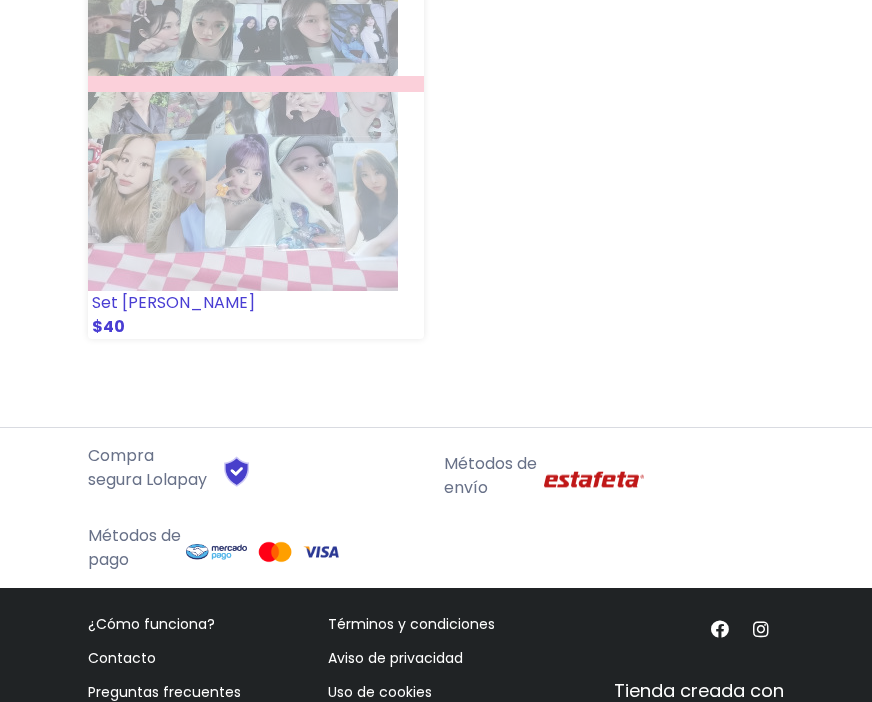 click at bounding box center [243, 76] 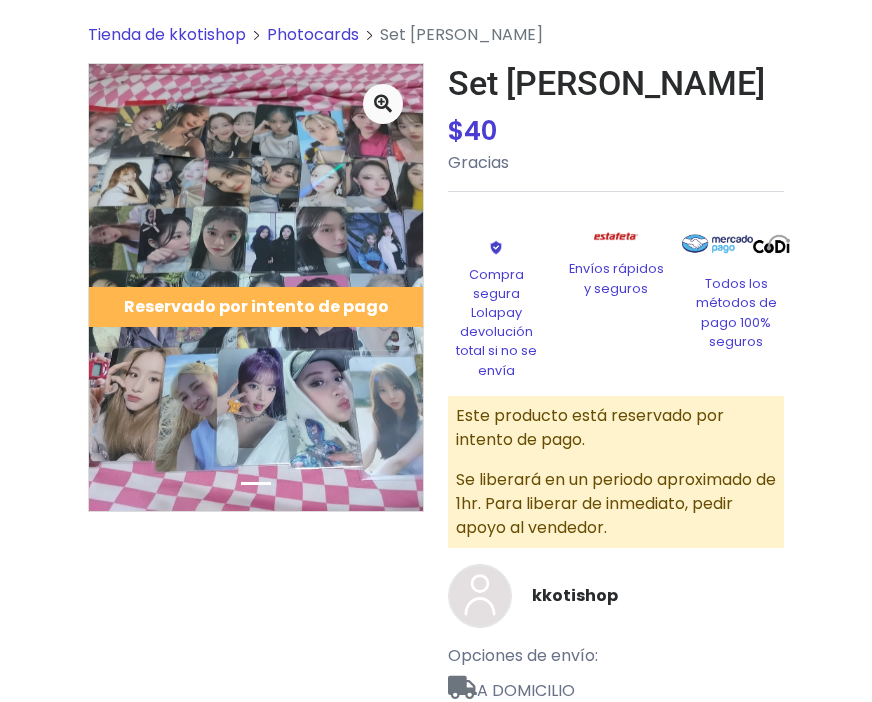 scroll, scrollTop: 0, scrollLeft: 0, axis: both 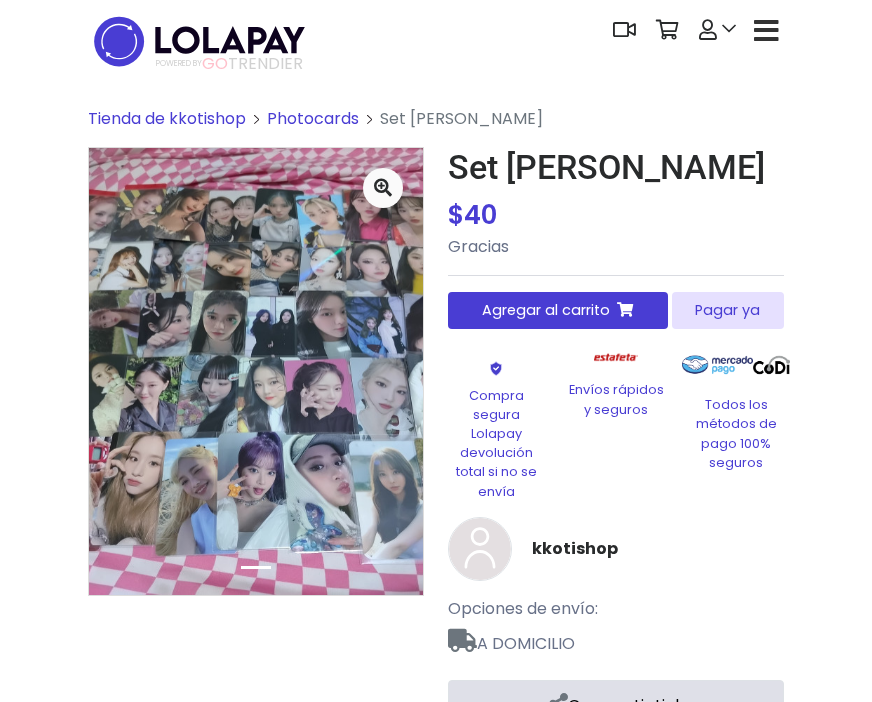 click on "Agregar al carrito" at bounding box center (546, 310) 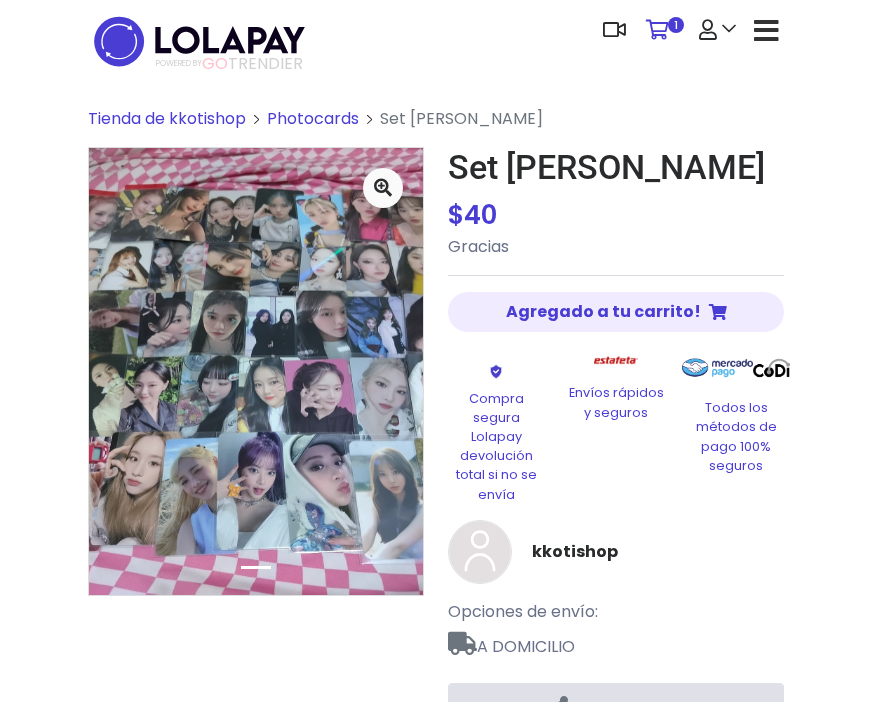 click at bounding box center [657, 30] 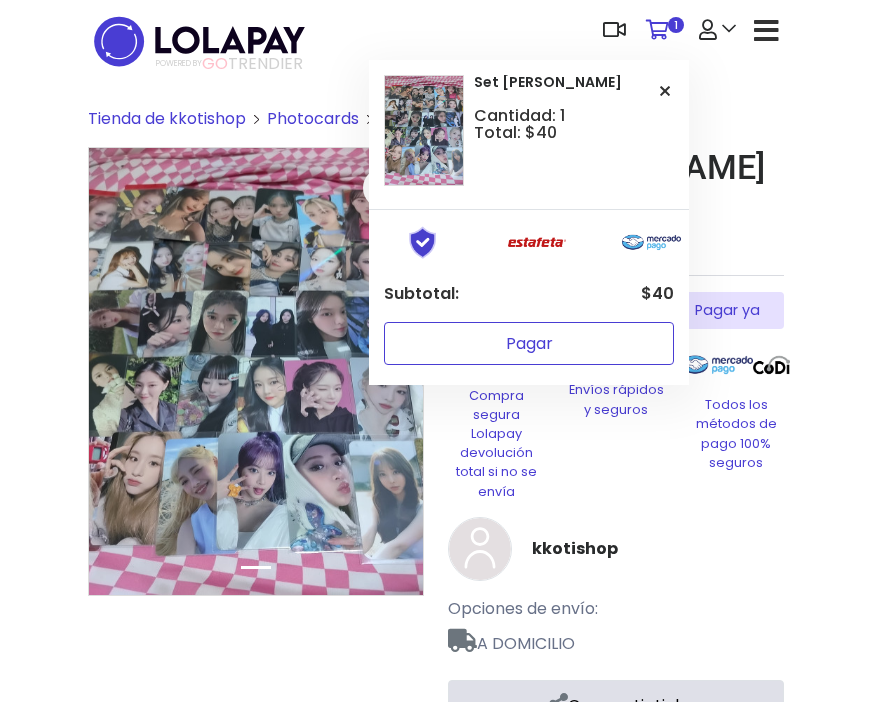click on "Pagar" at bounding box center (529, 343) 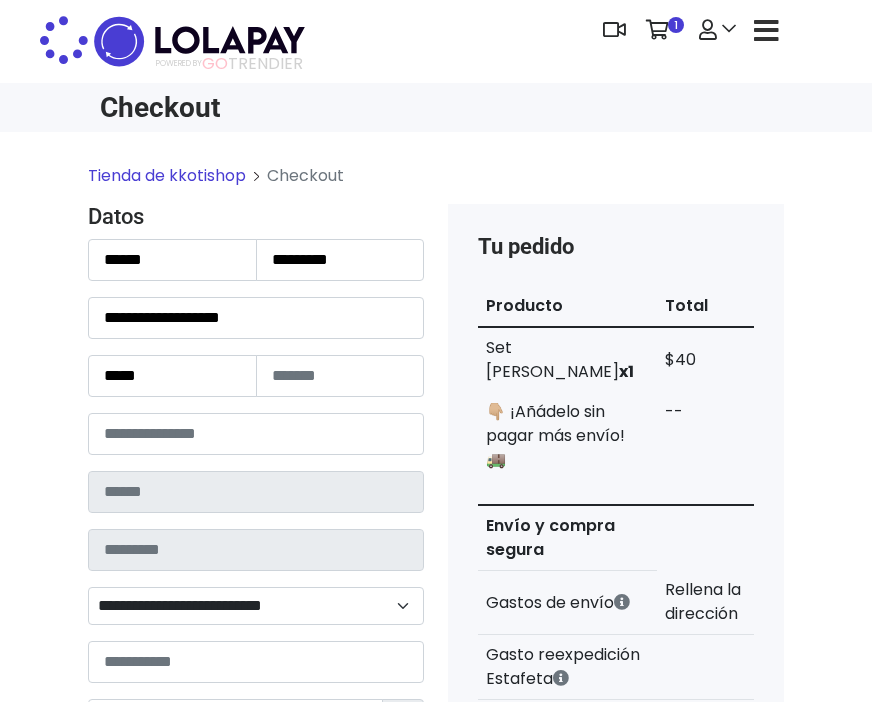 scroll, scrollTop: 0, scrollLeft: 0, axis: both 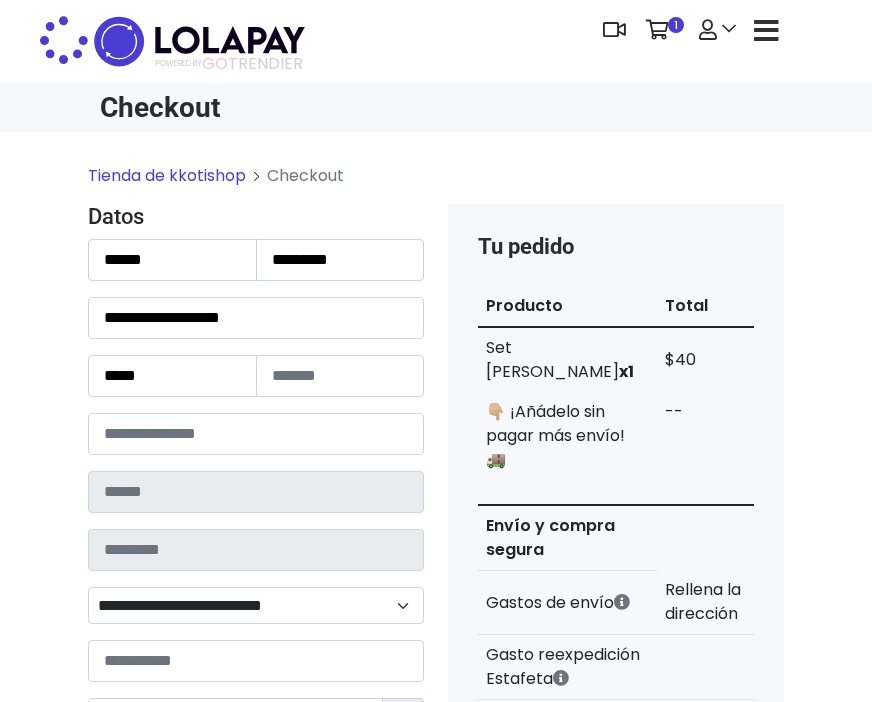 type on "*********" 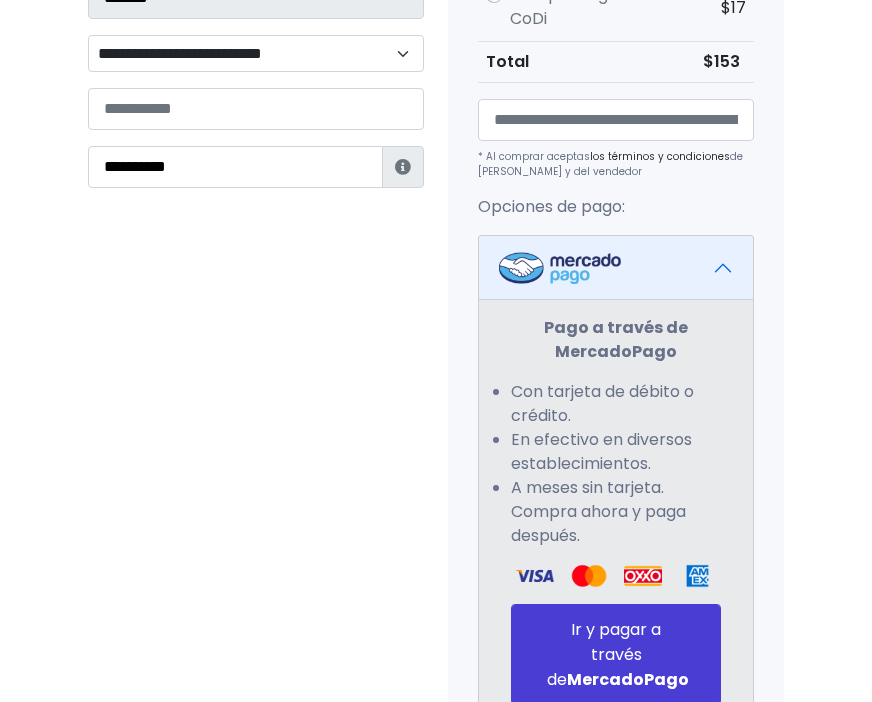 scroll, scrollTop: 800, scrollLeft: 0, axis: vertical 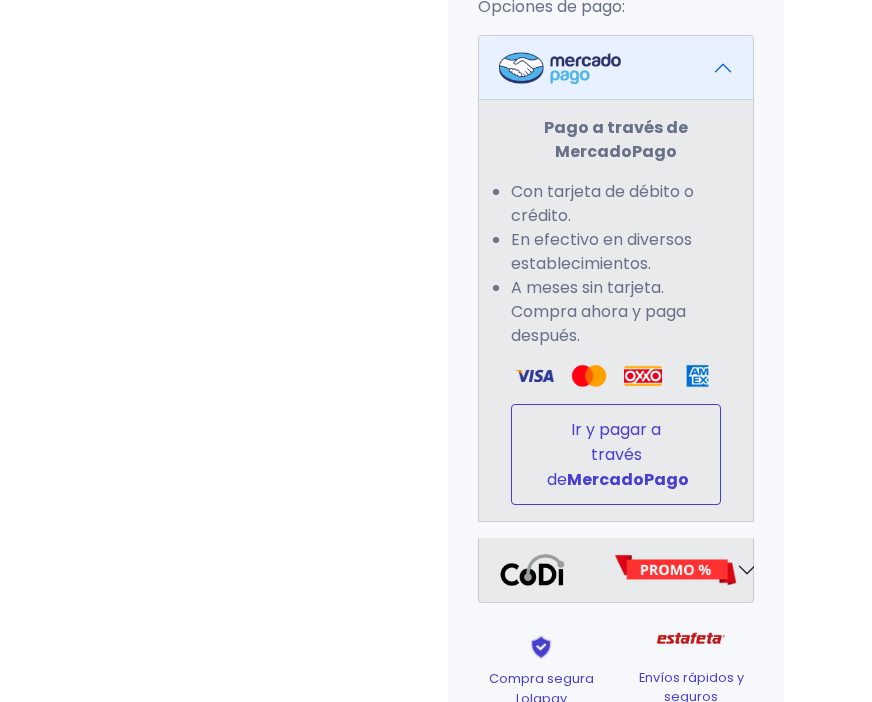 click on "Ir y pagar a través de  MercadoPago" at bounding box center (616, 454) 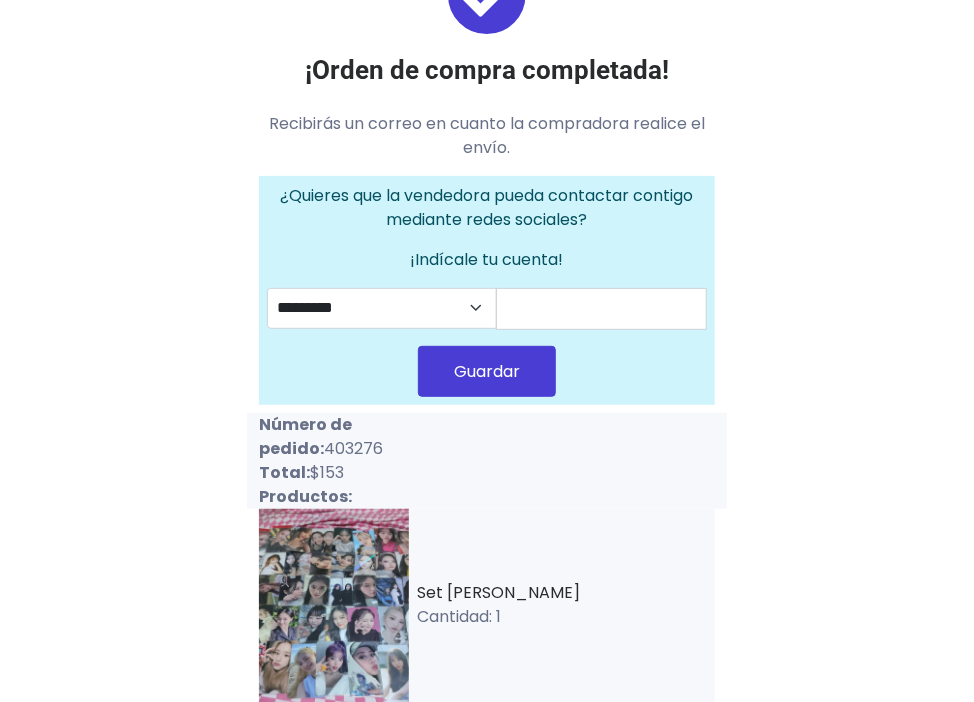 scroll, scrollTop: 223, scrollLeft: 0, axis: vertical 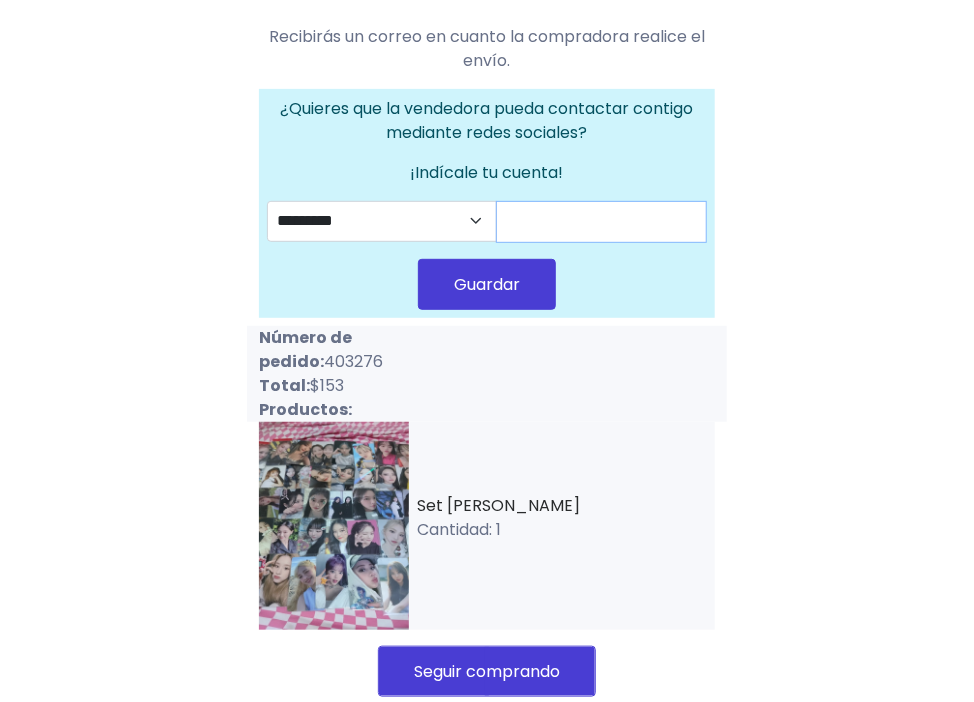 click at bounding box center [602, 222] 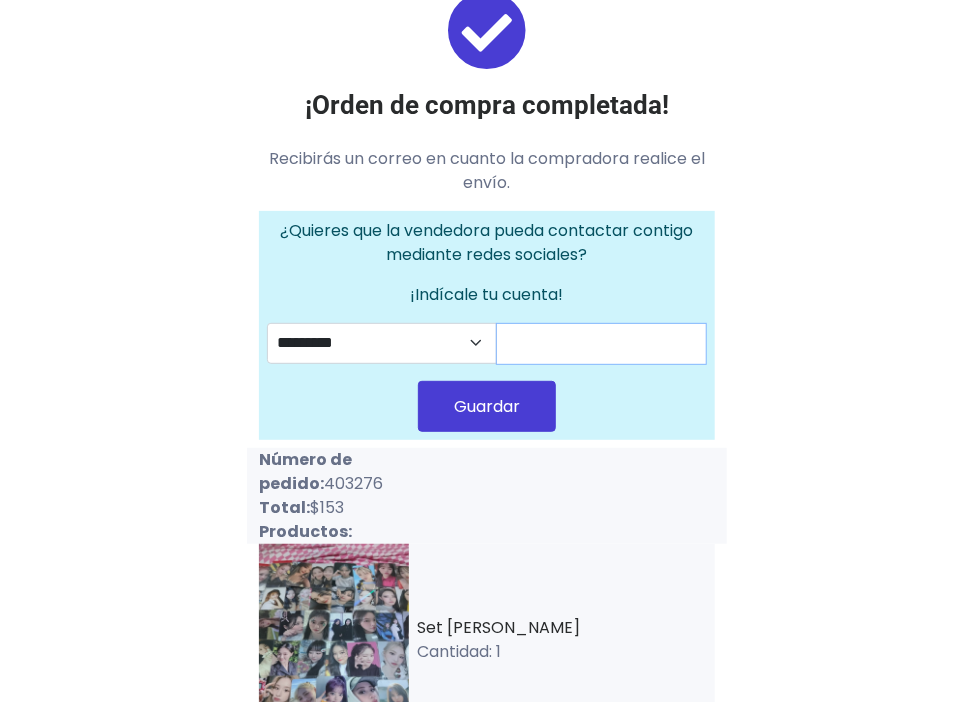scroll, scrollTop: 23, scrollLeft: 0, axis: vertical 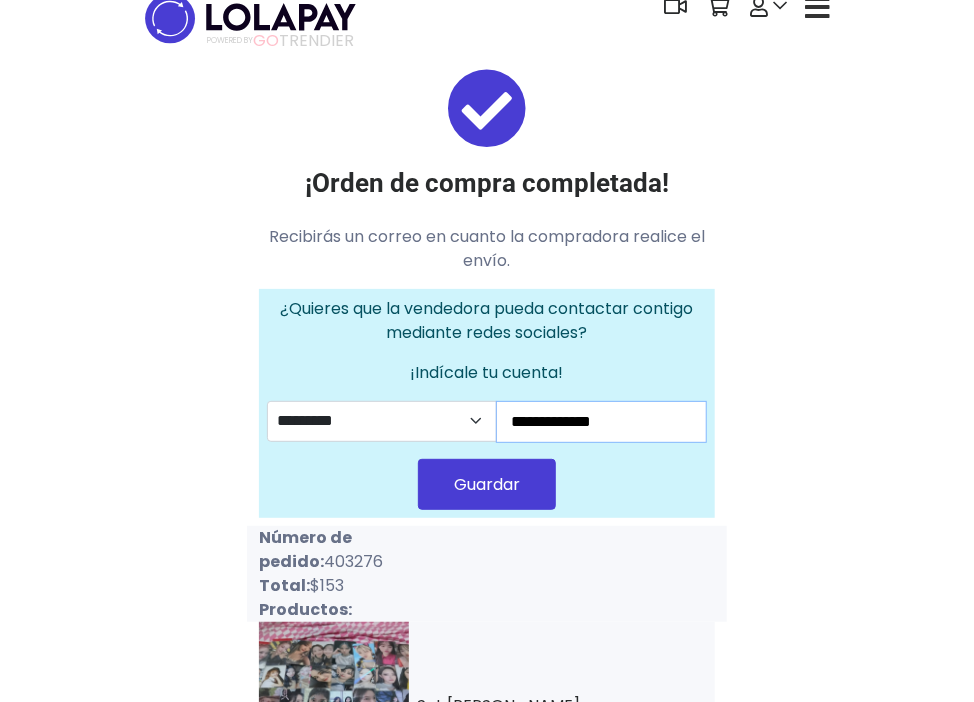 type on "**********" 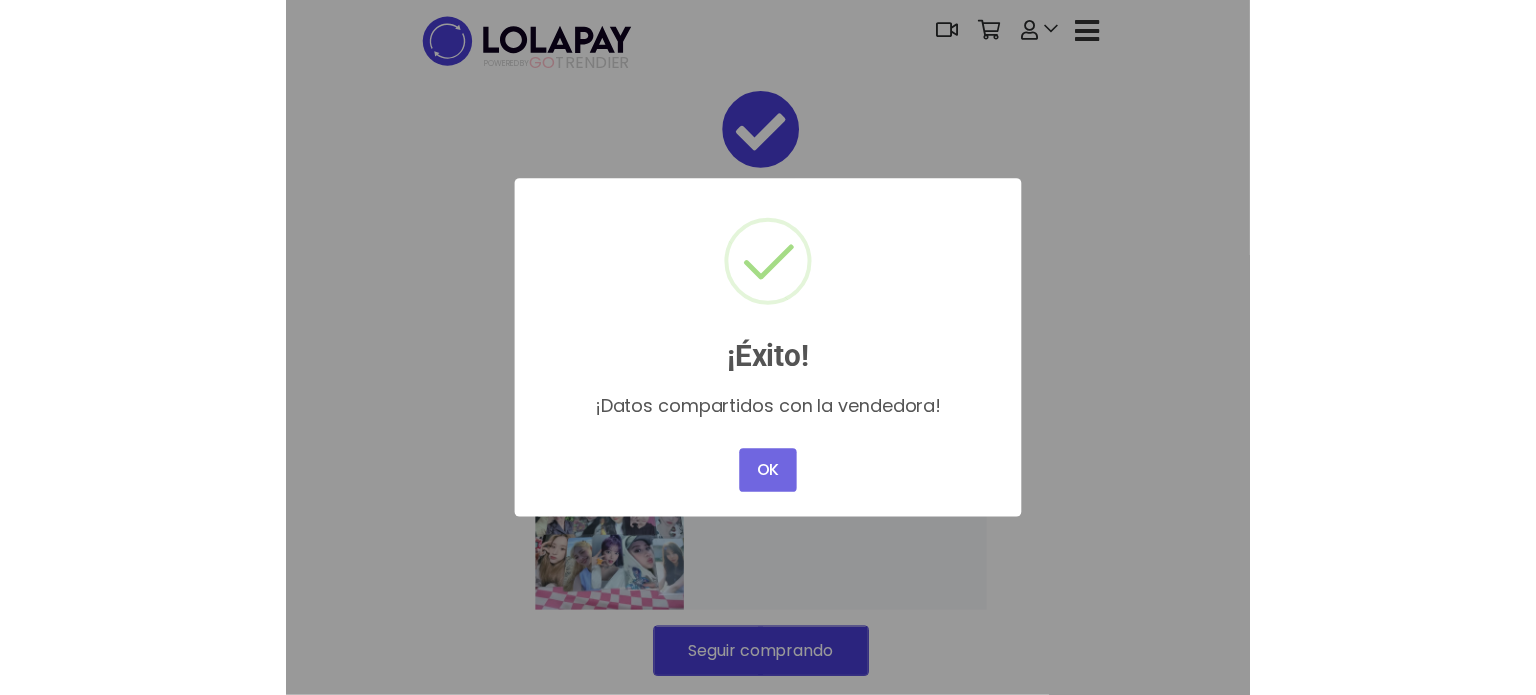 scroll, scrollTop: 0, scrollLeft: 0, axis: both 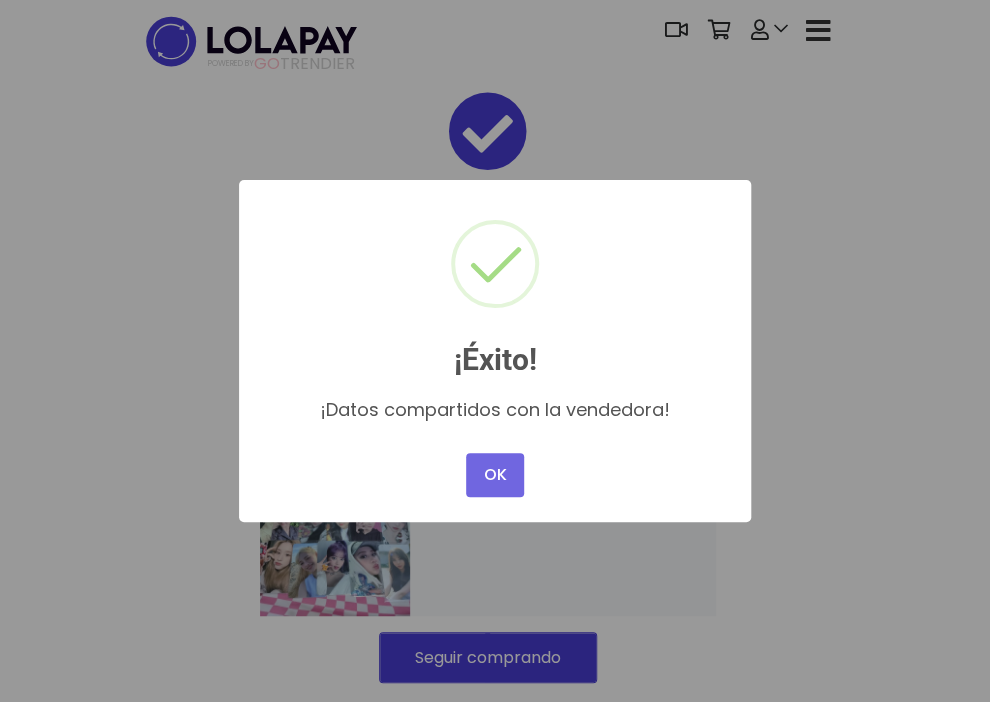 click on "×
¡Éxito! ¡Datos compartidos con la vendedora! OK No Cancel" at bounding box center [495, 351] 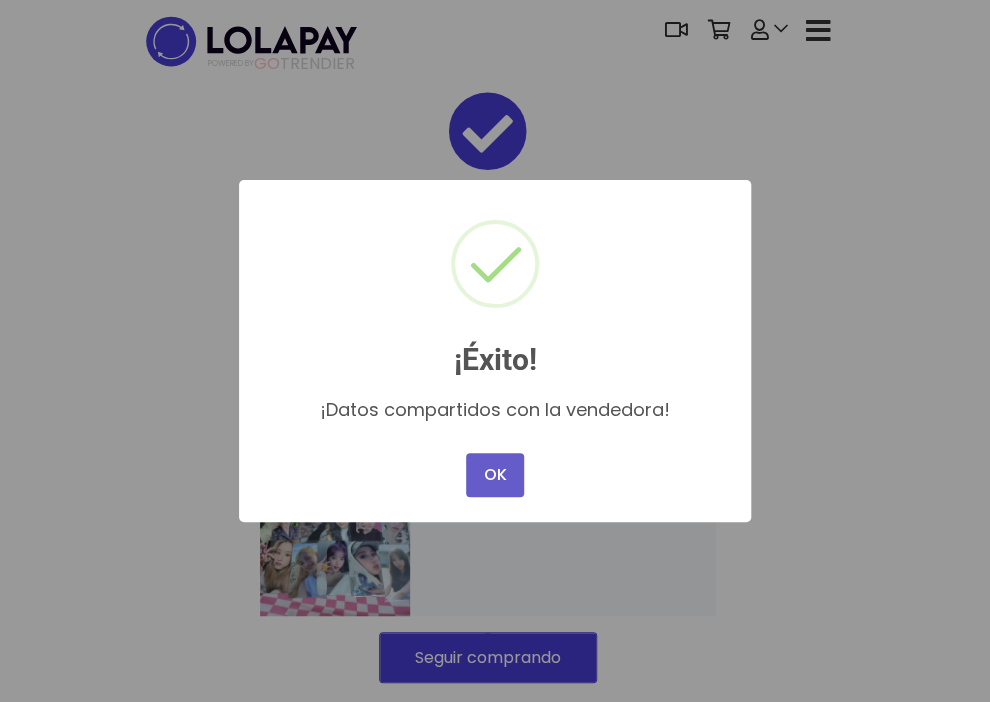 click on "OK" at bounding box center (495, 475) 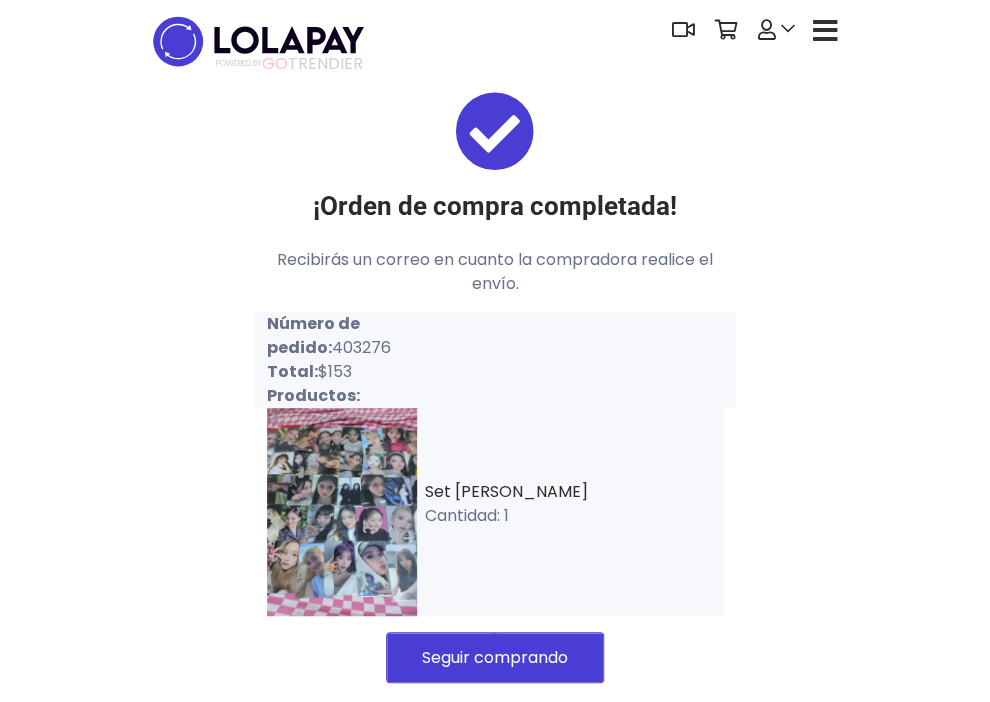 click at bounding box center (825, 31) 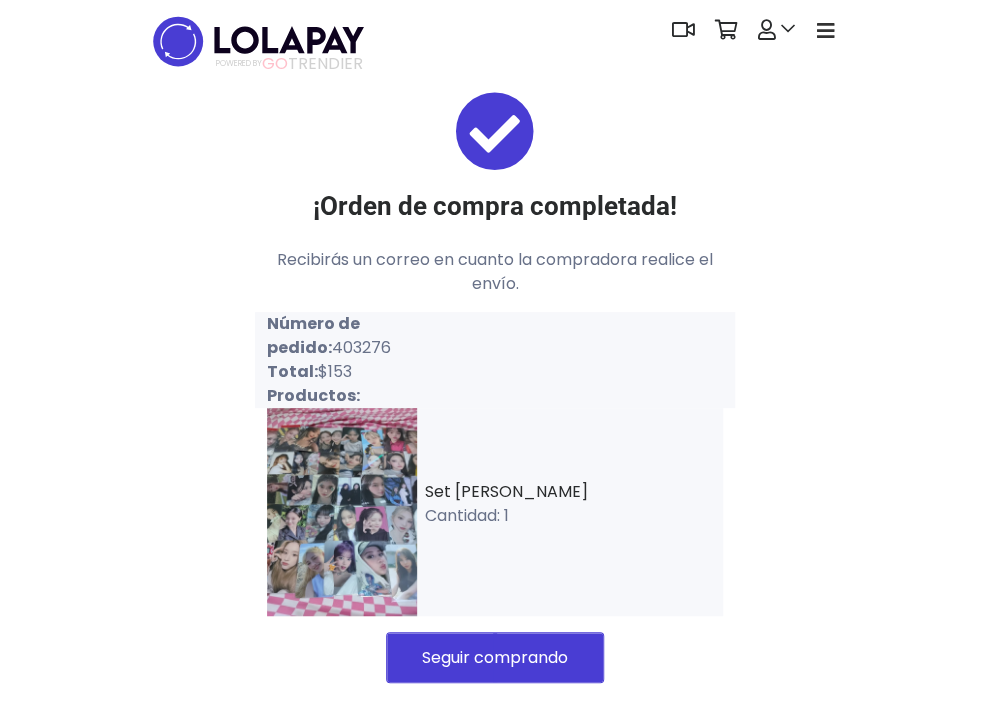 click at bounding box center (826, 31) 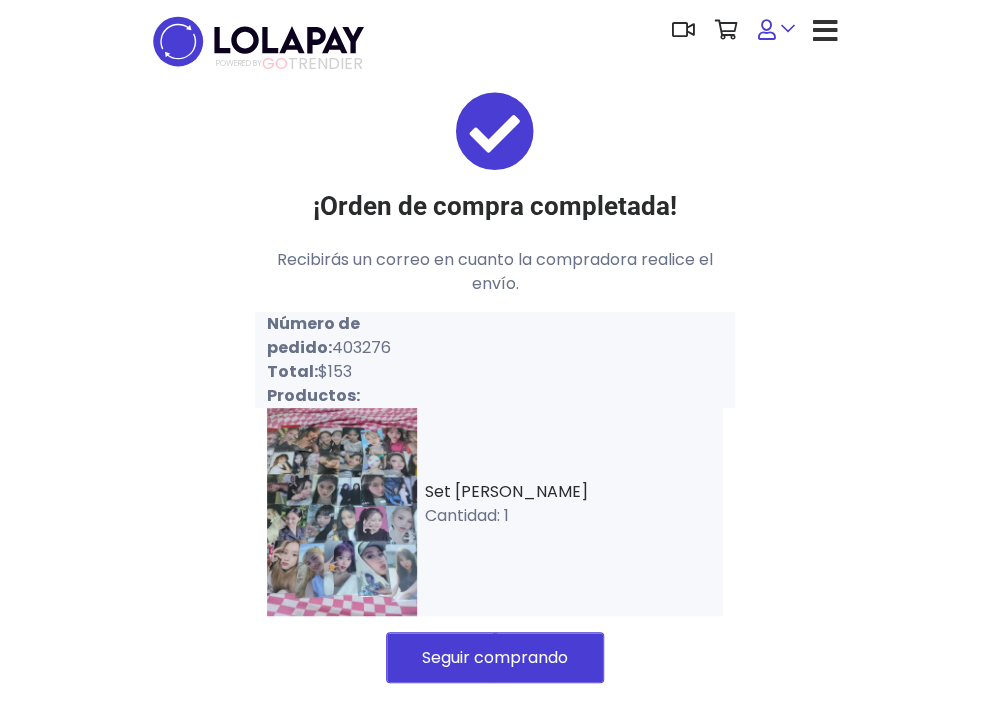 click at bounding box center [776, 30] 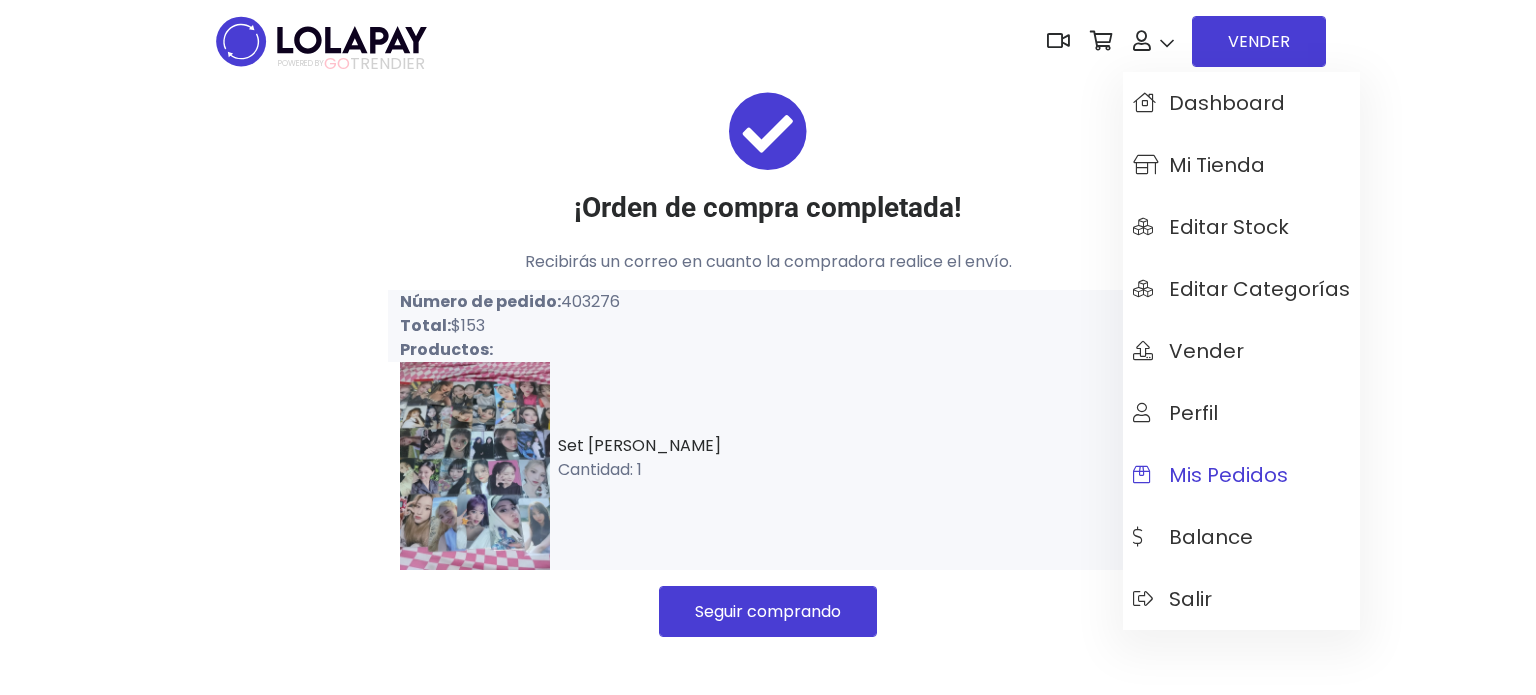 click on "Mis pedidos" at bounding box center (1210, 475) 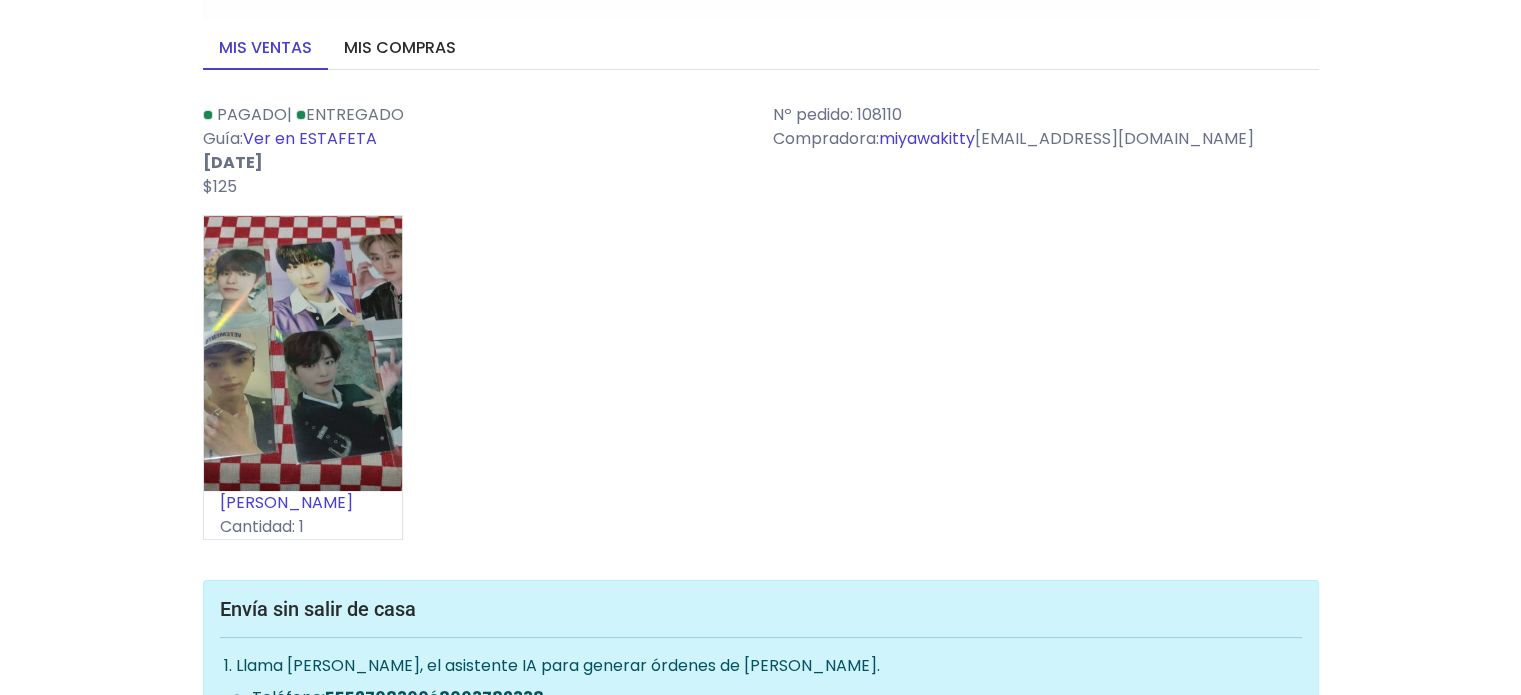 scroll, scrollTop: 0, scrollLeft: 0, axis: both 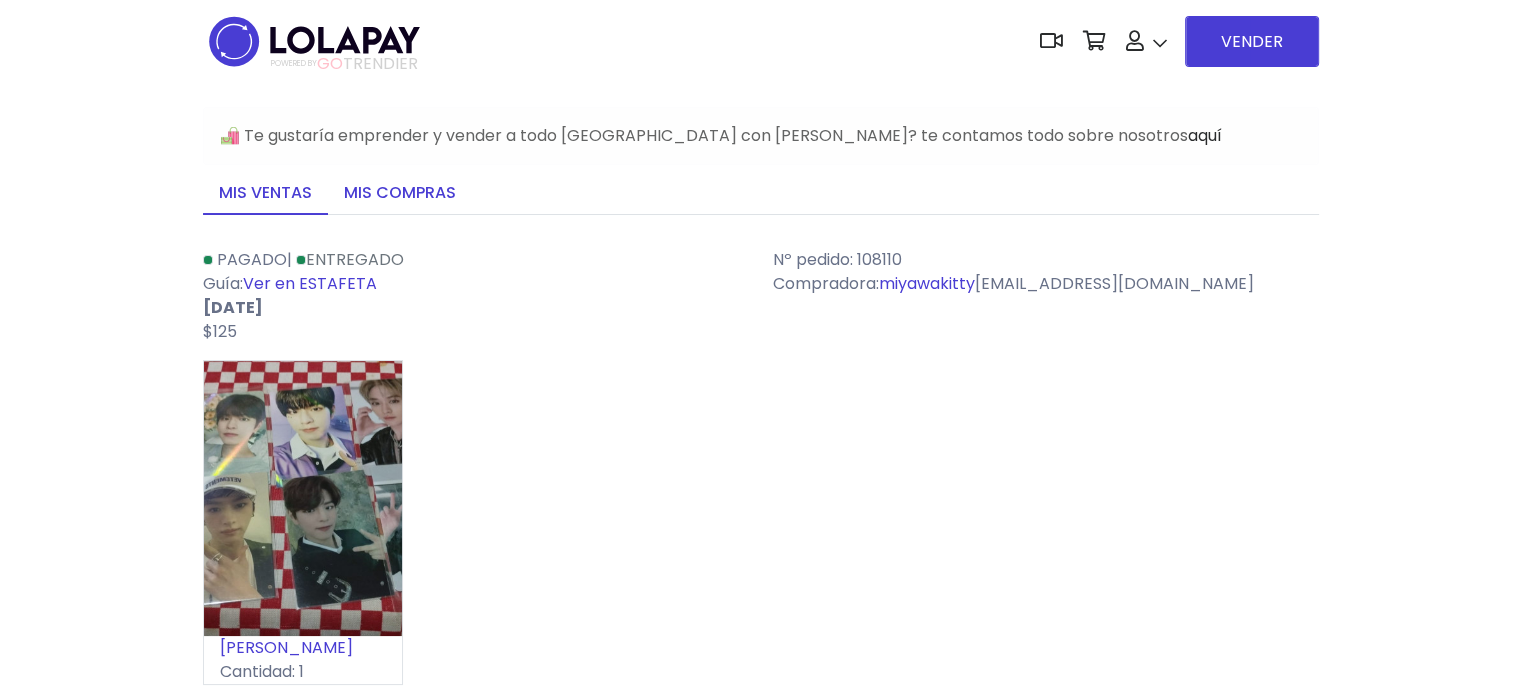 click on "Mis compras" at bounding box center (400, 194) 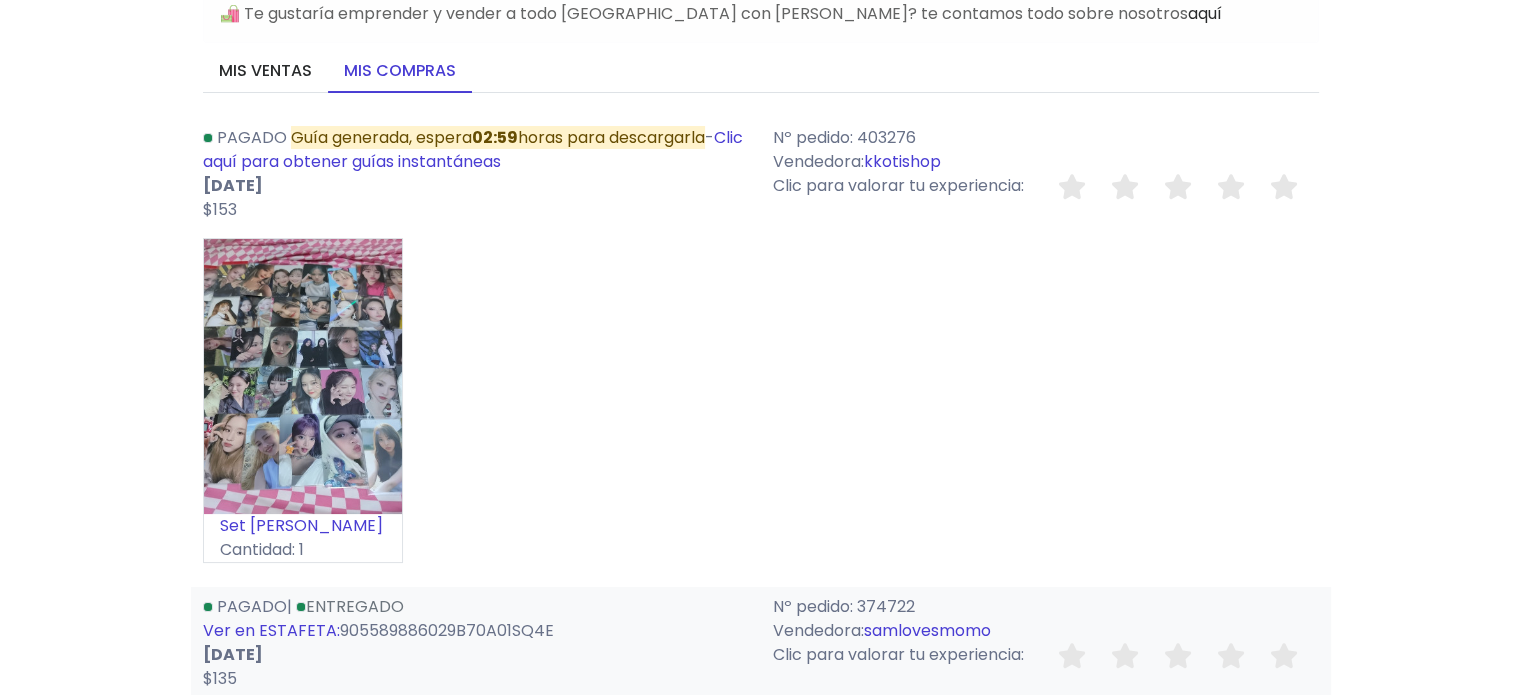 scroll, scrollTop: 100, scrollLeft: 0, axis: vertical 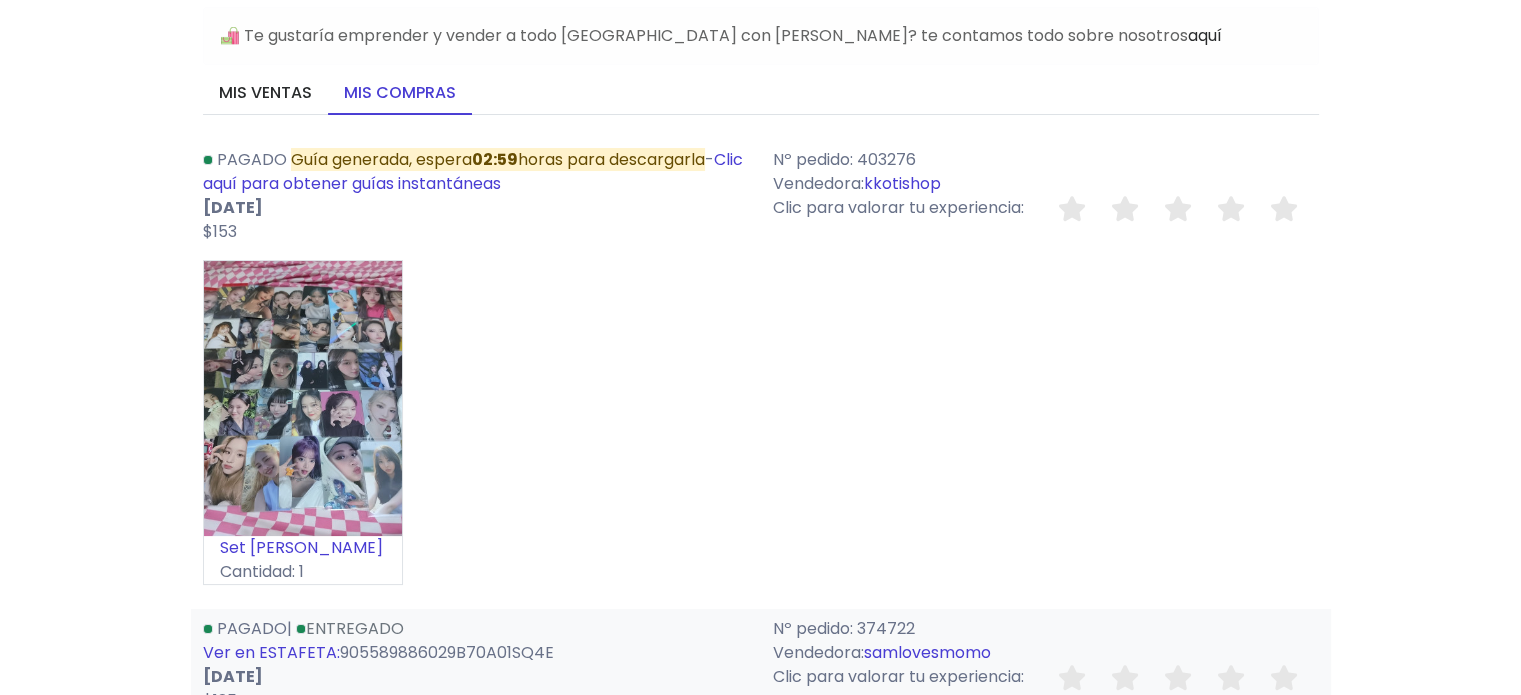 click at bounding box center (303, 398) 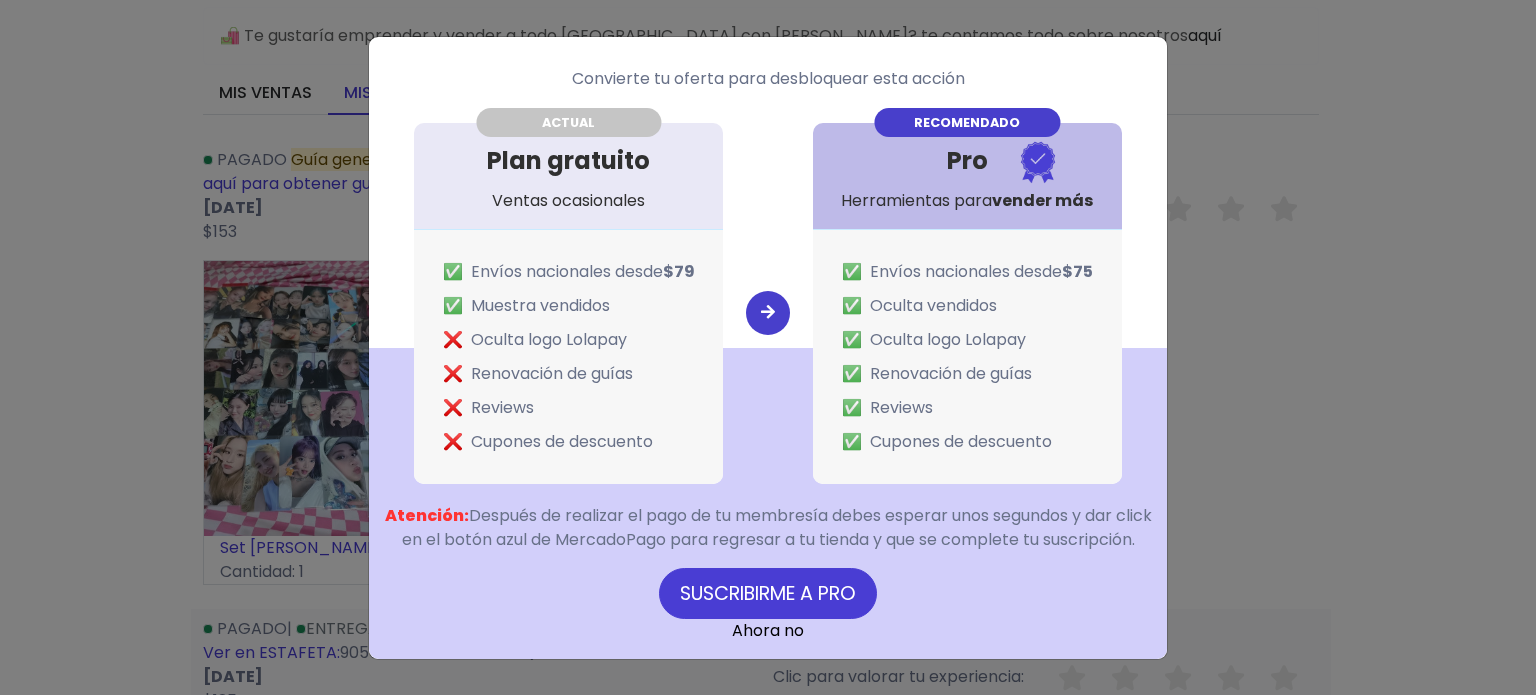 click on "Convierte tu oferta para desbloquear esta acción
ACTUAL
Plan gratuito
Ventas ocasionales
✅  Envíos nacionales desde  $79
✅  Muestra vendidos
❌  Oculta logo Lolapay
❌  Renovación de guías
❌  Reviews
❌  Cupones de descuento" at bounding box center [768, 347] 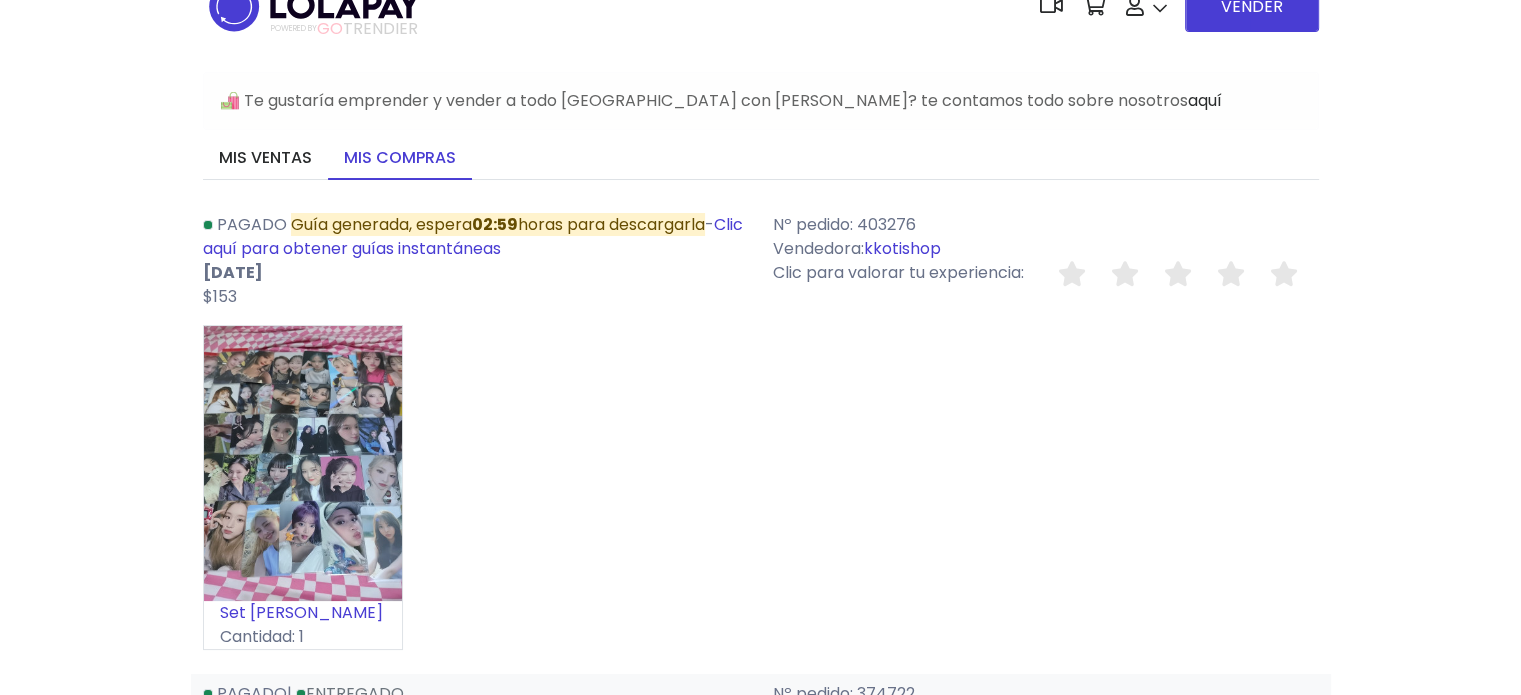 scroll, scrollTop: 0, scrollLeft: 0, axis: both 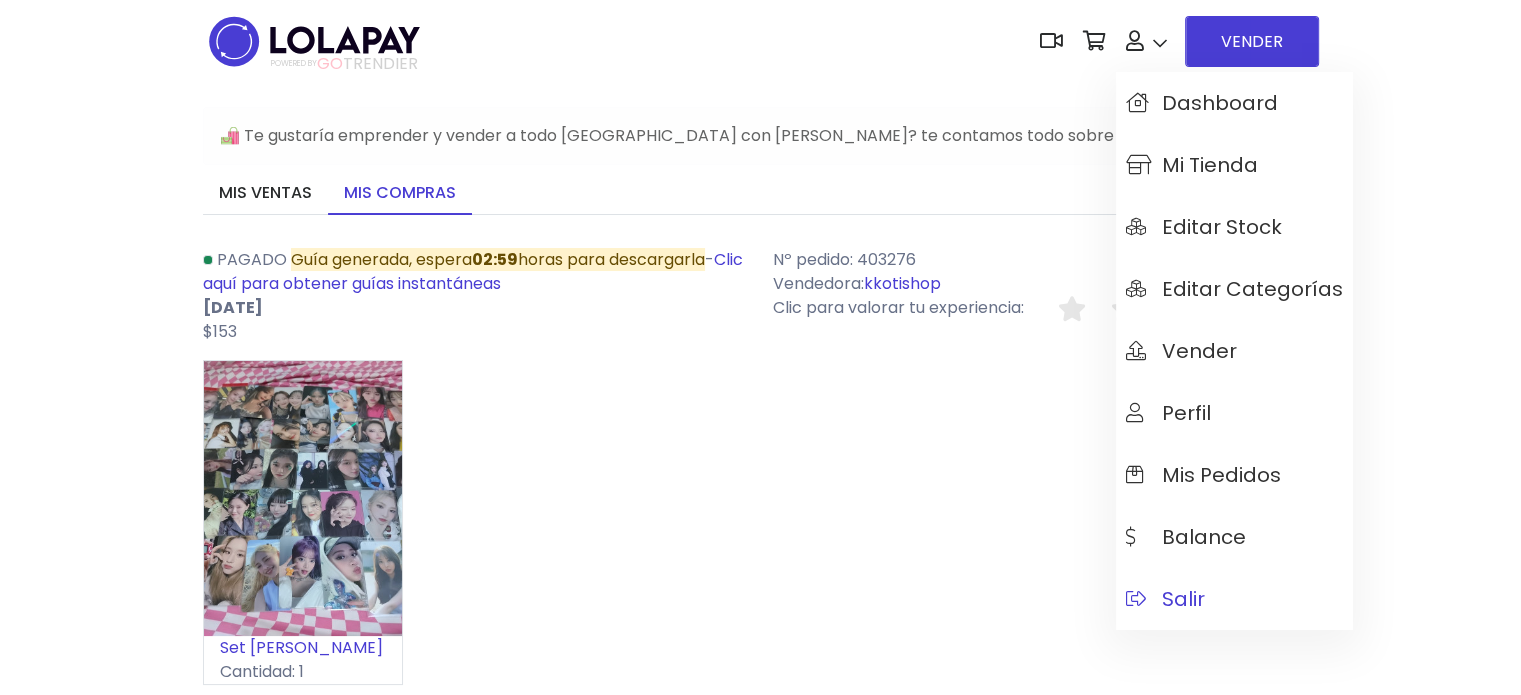 click on "Salir" at bounding box center [1165, 599] 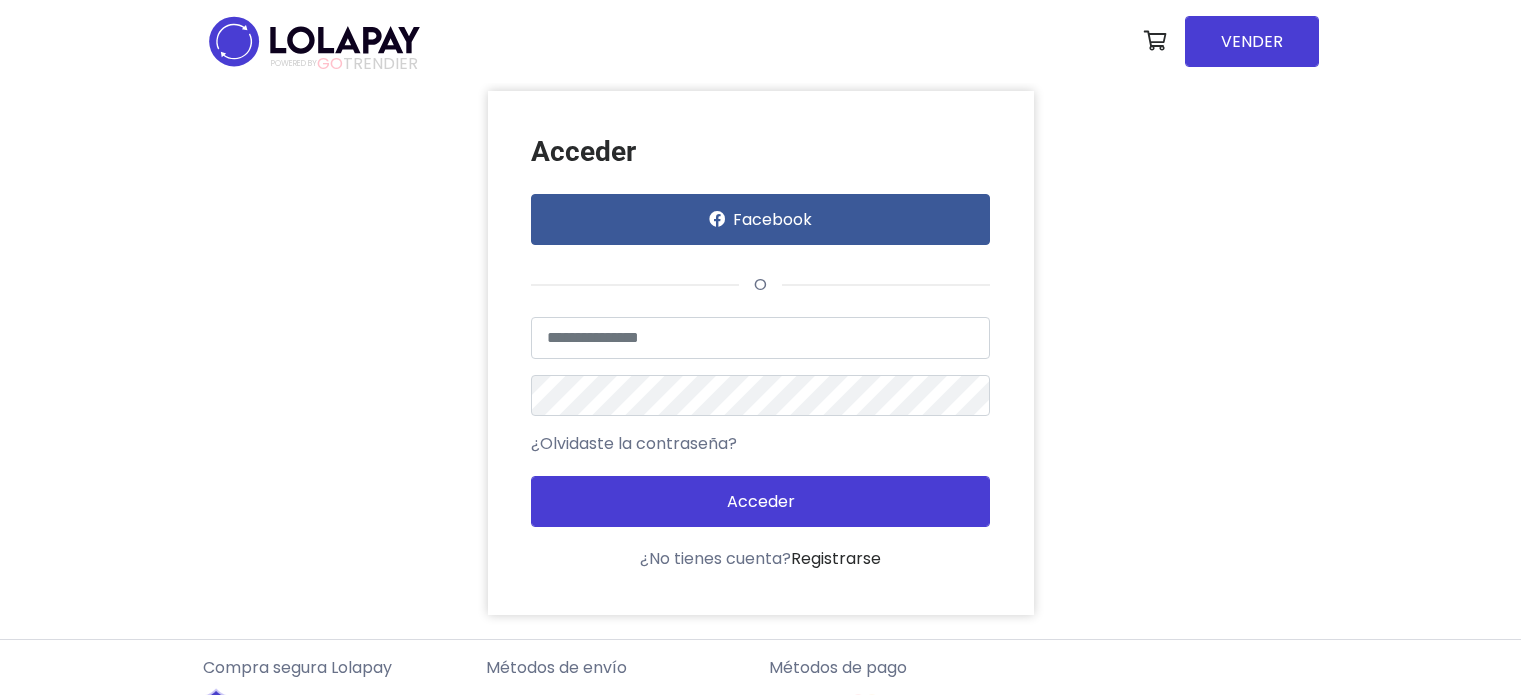 scroll, scrollTop: 0, scrollLeft: 0, axis: both 